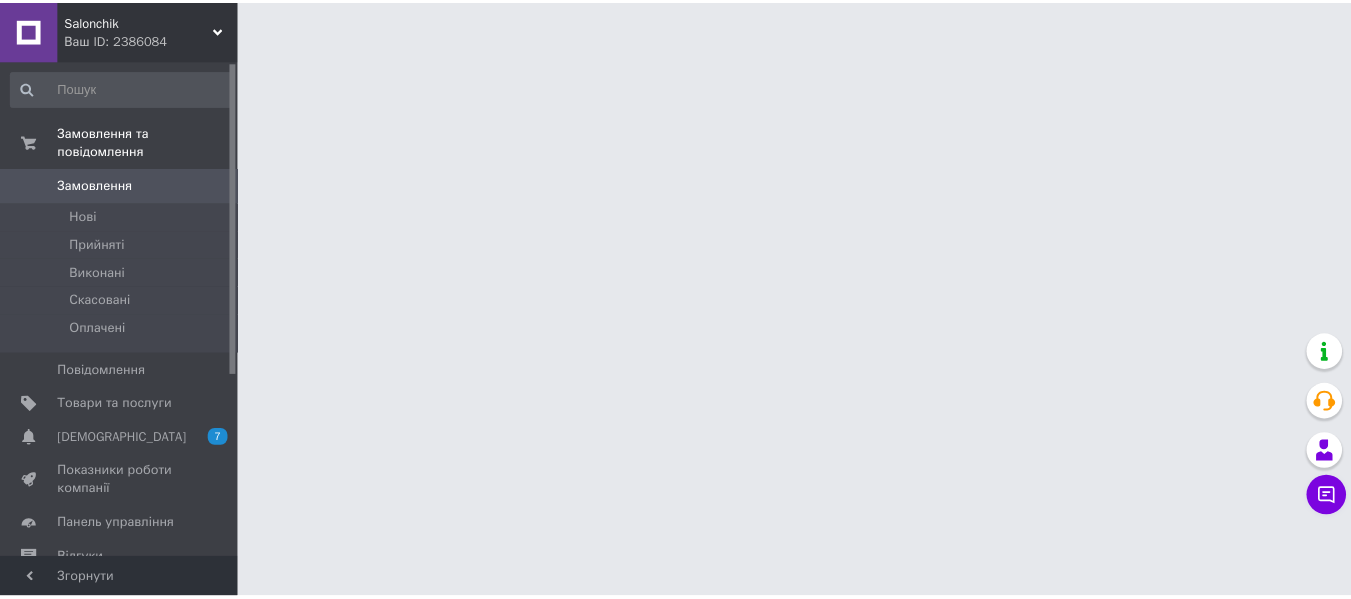 scroll, scrollTop: 0, scrollLeft: 0, axis: both 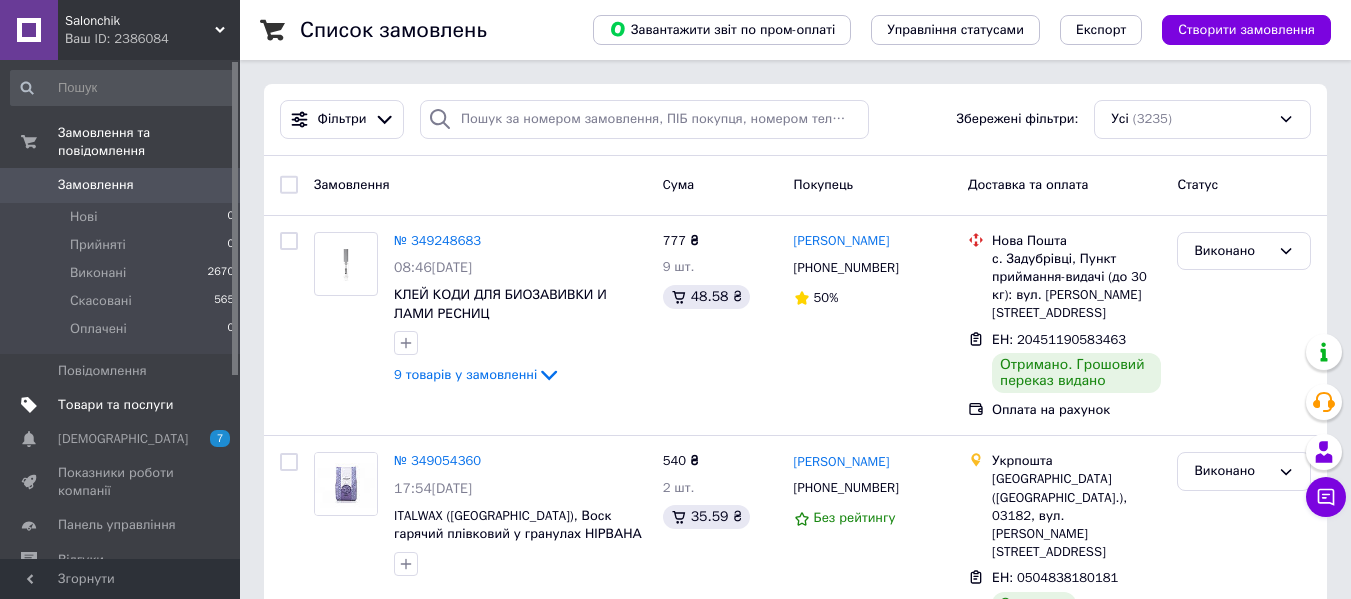 click on "Товари та послуги" at bounding box center [115, 405] 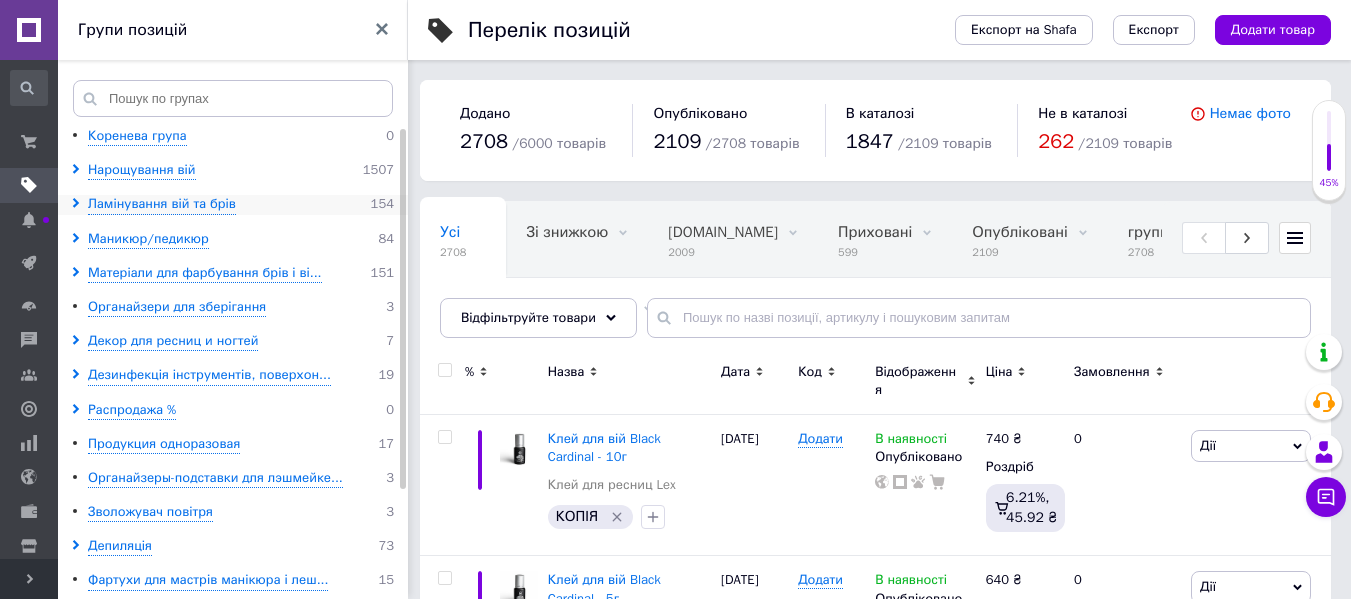 click 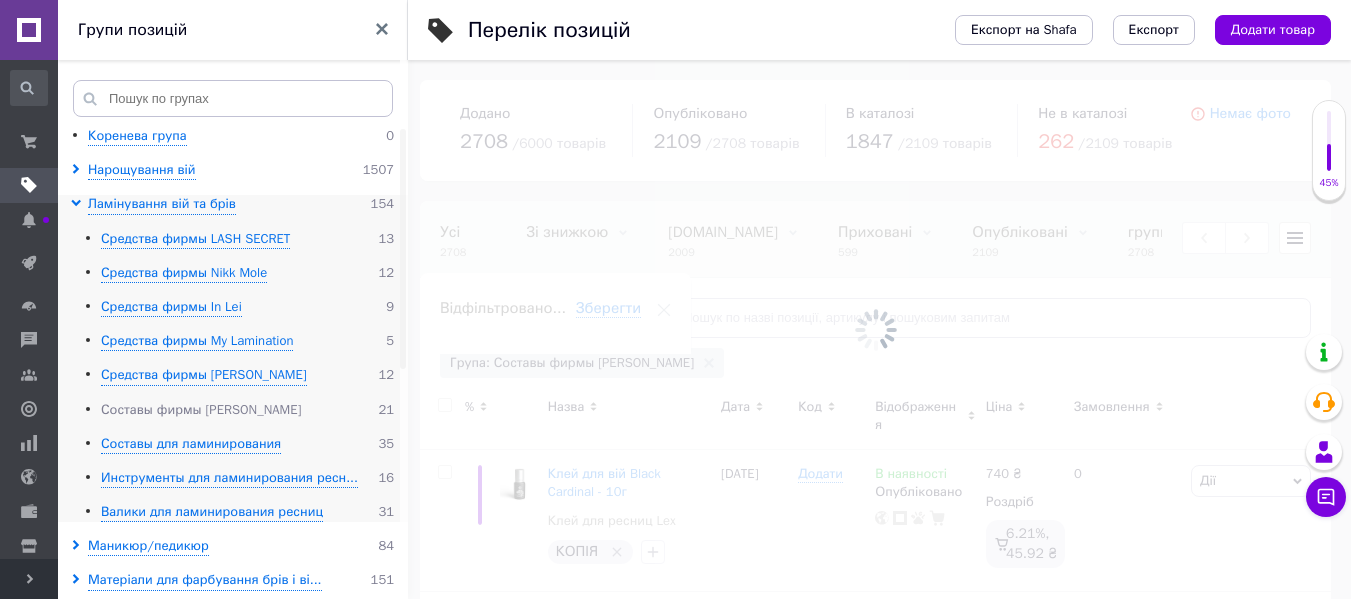 click on "Составы фирмы [PERSON_NAME]" at bounding box center (201, 410) 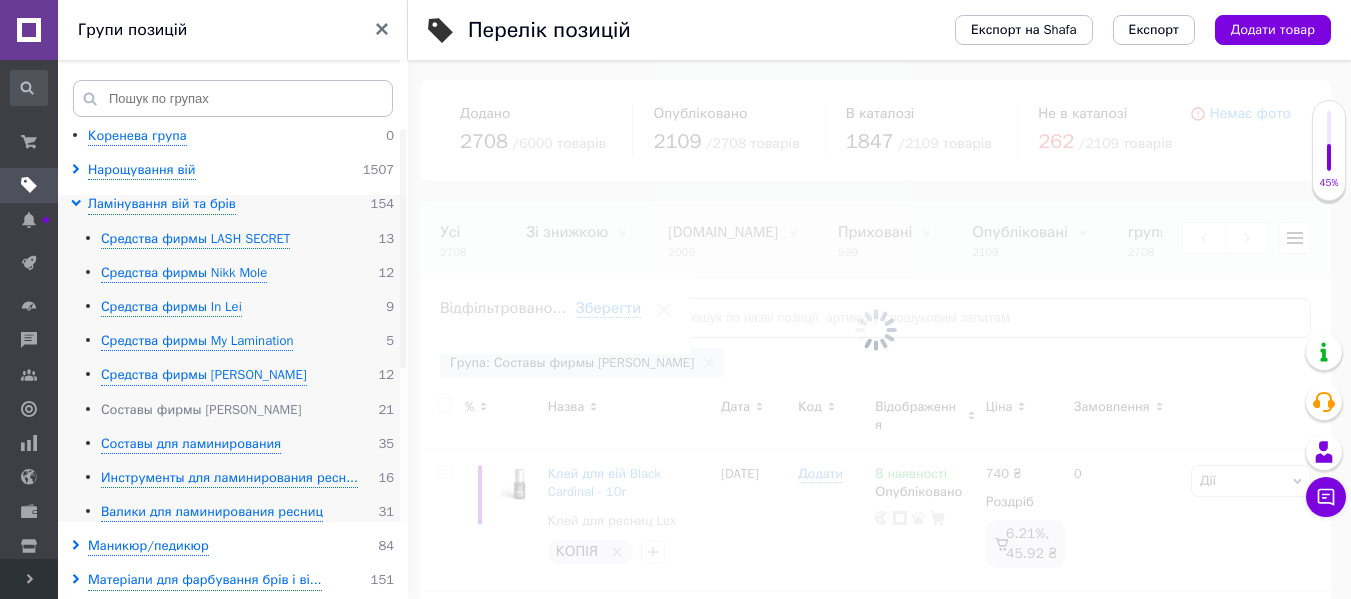 scroll, scrollTop: 0, scrollLeft: 493, axis: horizontal 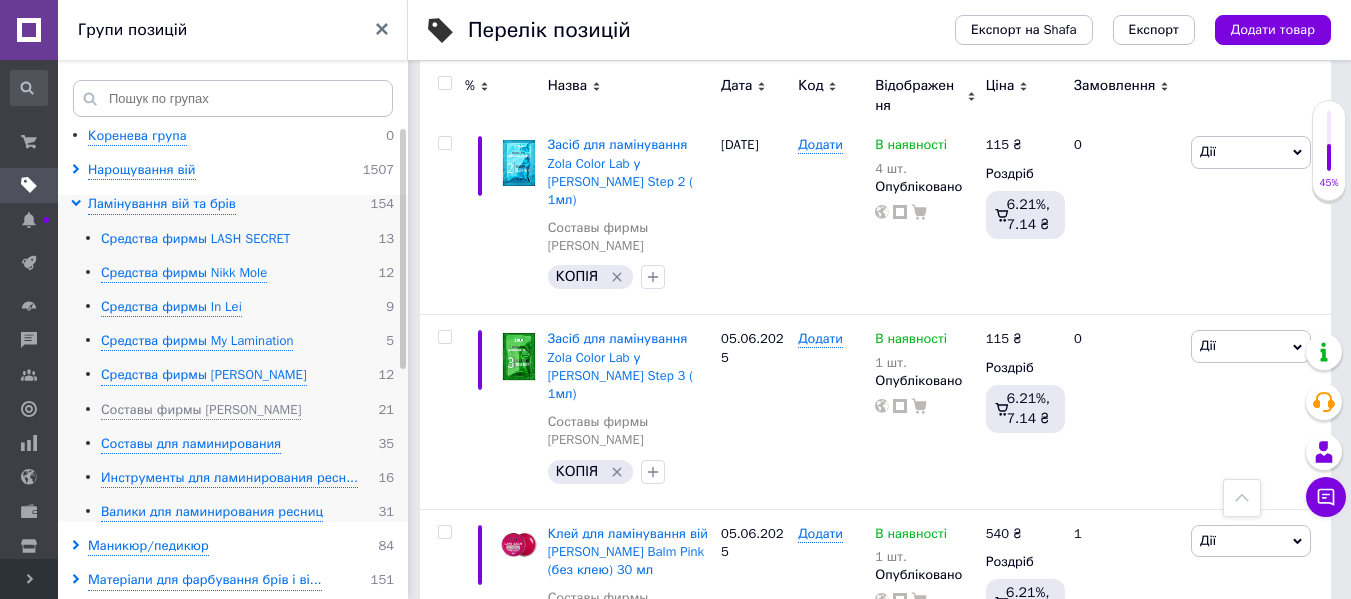 click on "Средства фирмы LASH SECRET" at bounding box center (195, 239) 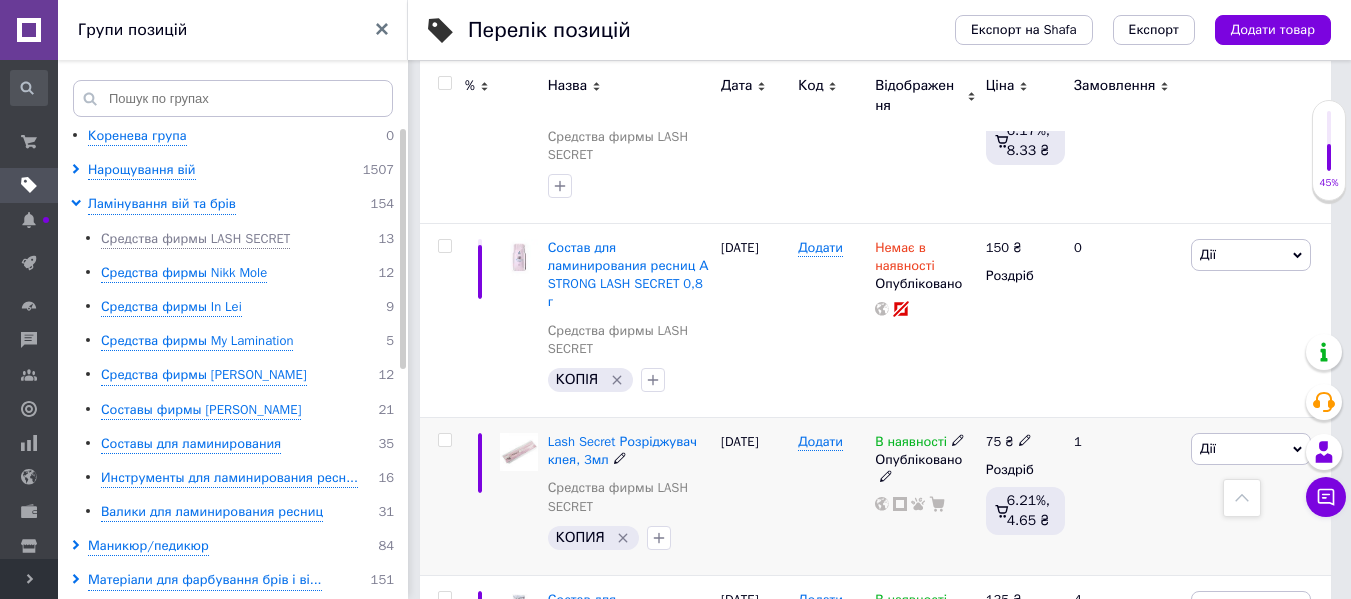 scroll, scrollTop: 1276, scrollLeft: 0, axis: vertical 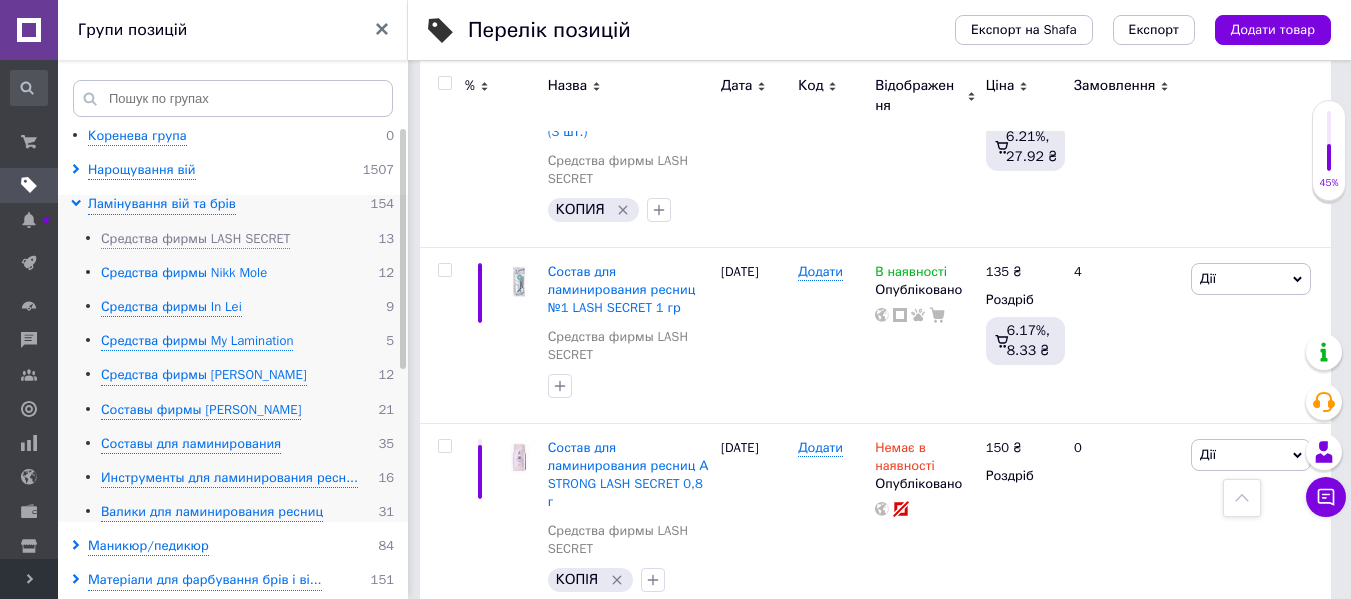 click on "Средства фирмы Nikk Mole" at bounding box center [184, 273] 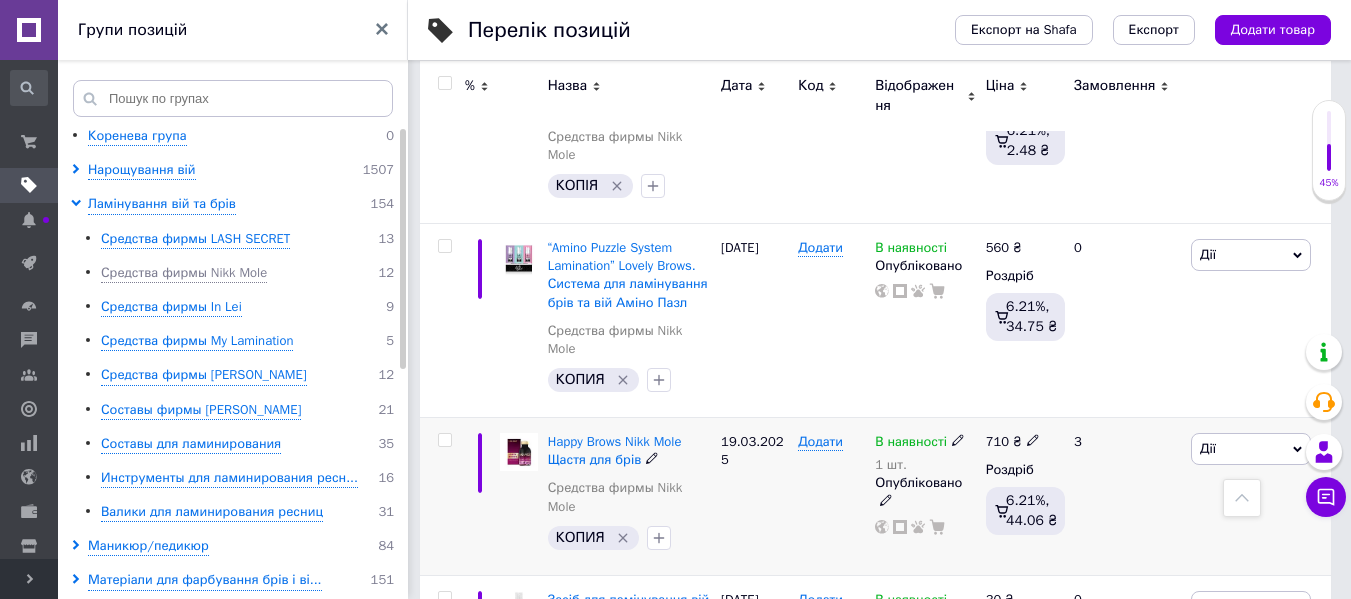 scroll, scrollTop: 1838, scrollLeft: 0, axis: vertical 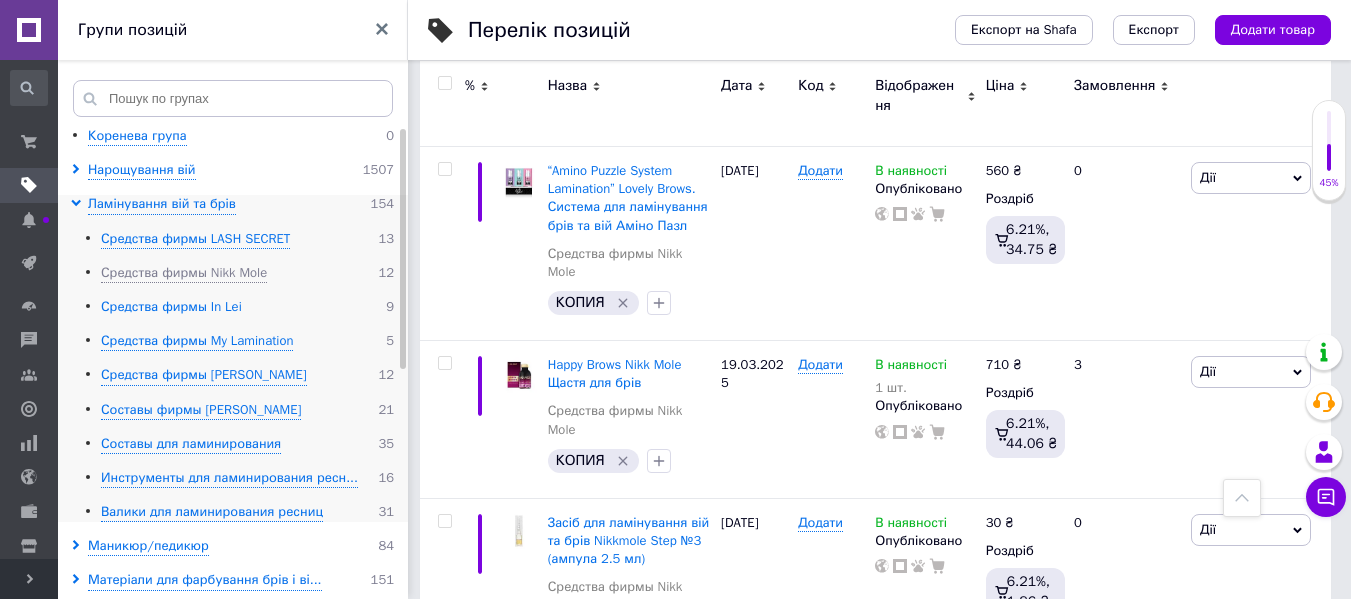 click on "Средства фирмы In Lei" at bounding box center [171, 307] 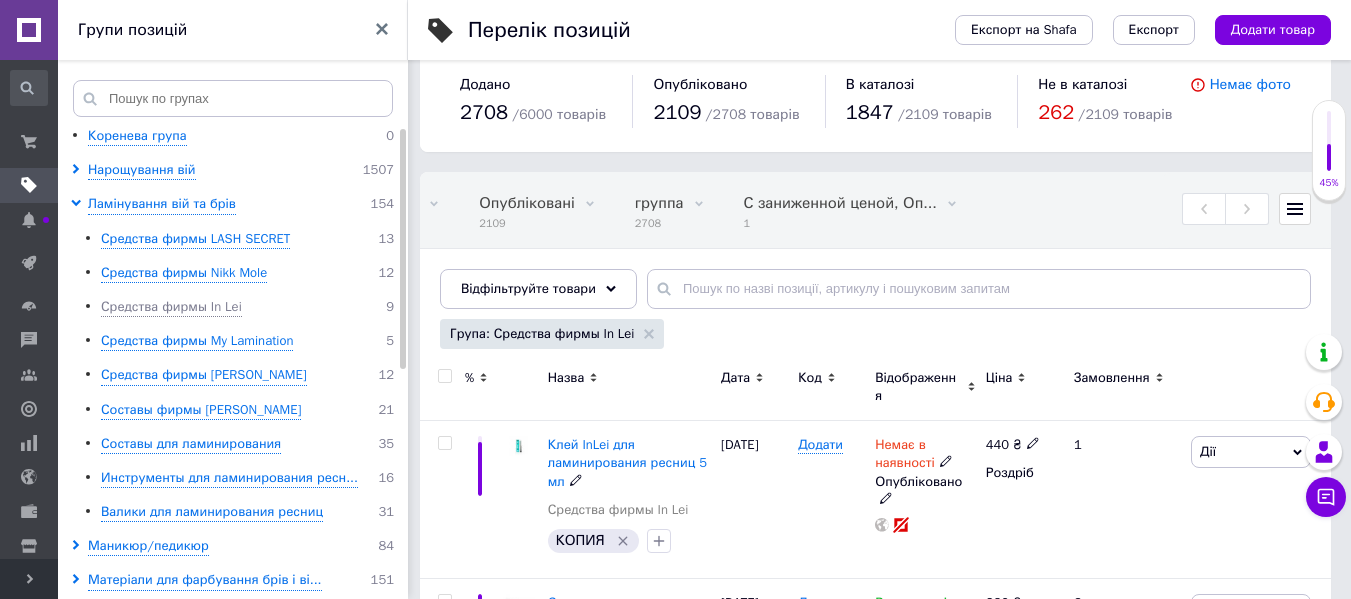 scroll, scrollTop: 0, scrollLeft: 0, axis: both 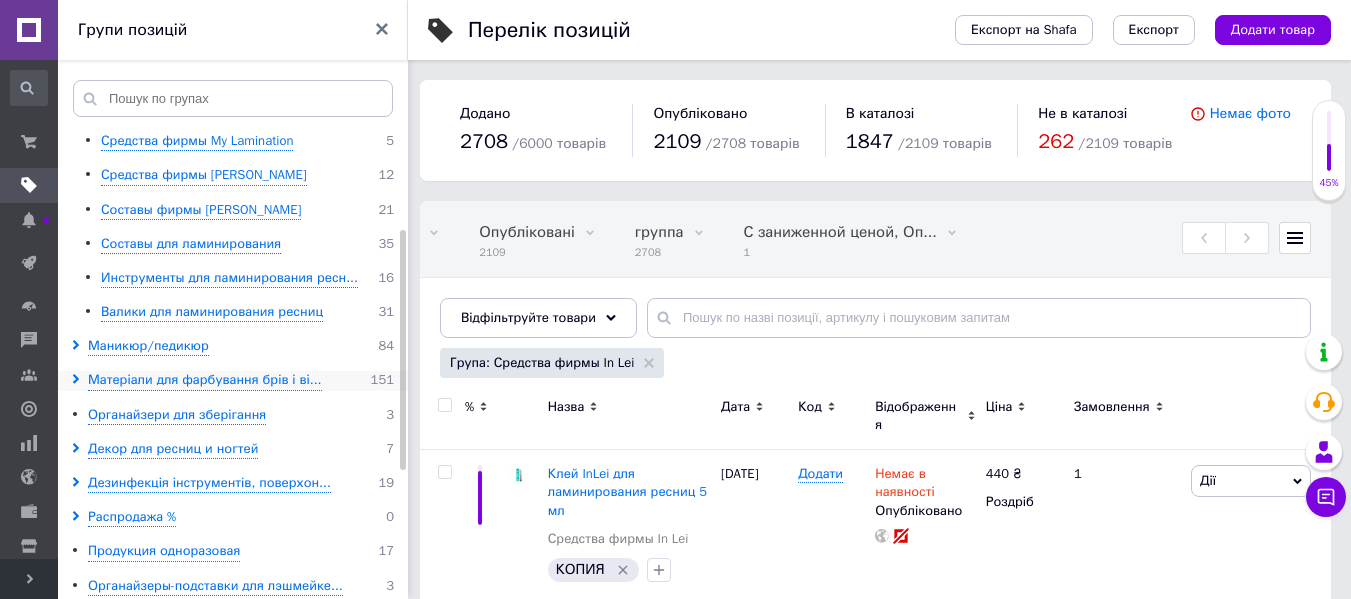click 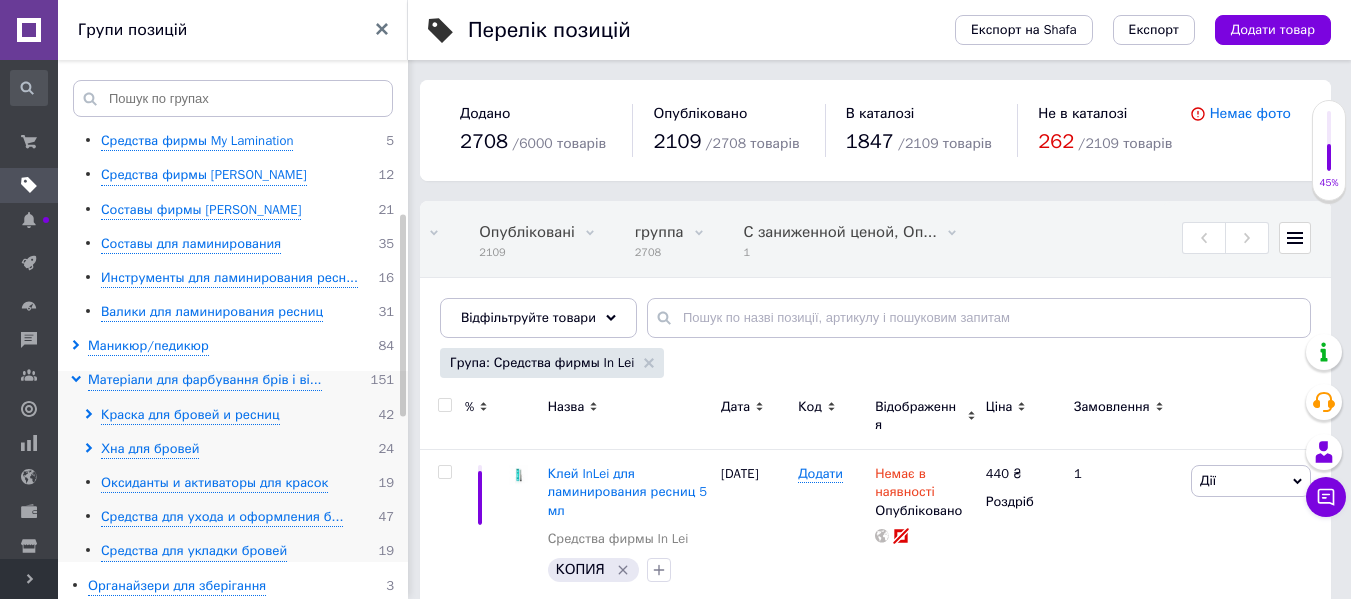click 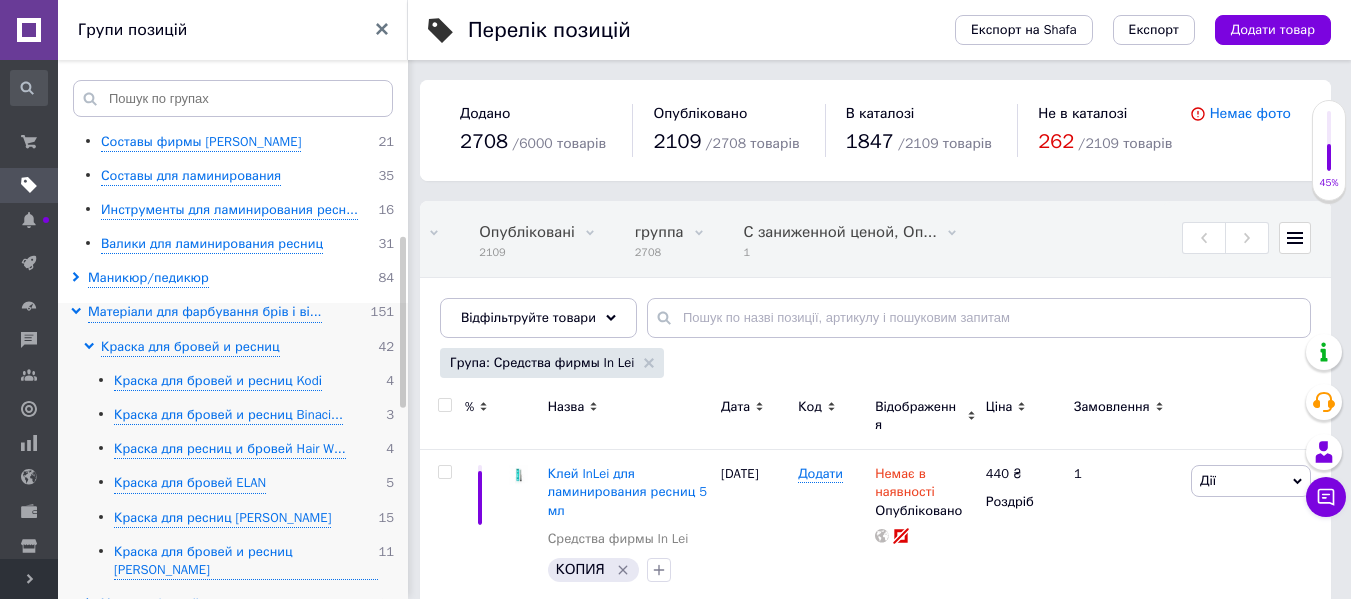scroll, scrollTop: 300, scrollLeft: 0, axis: vertical 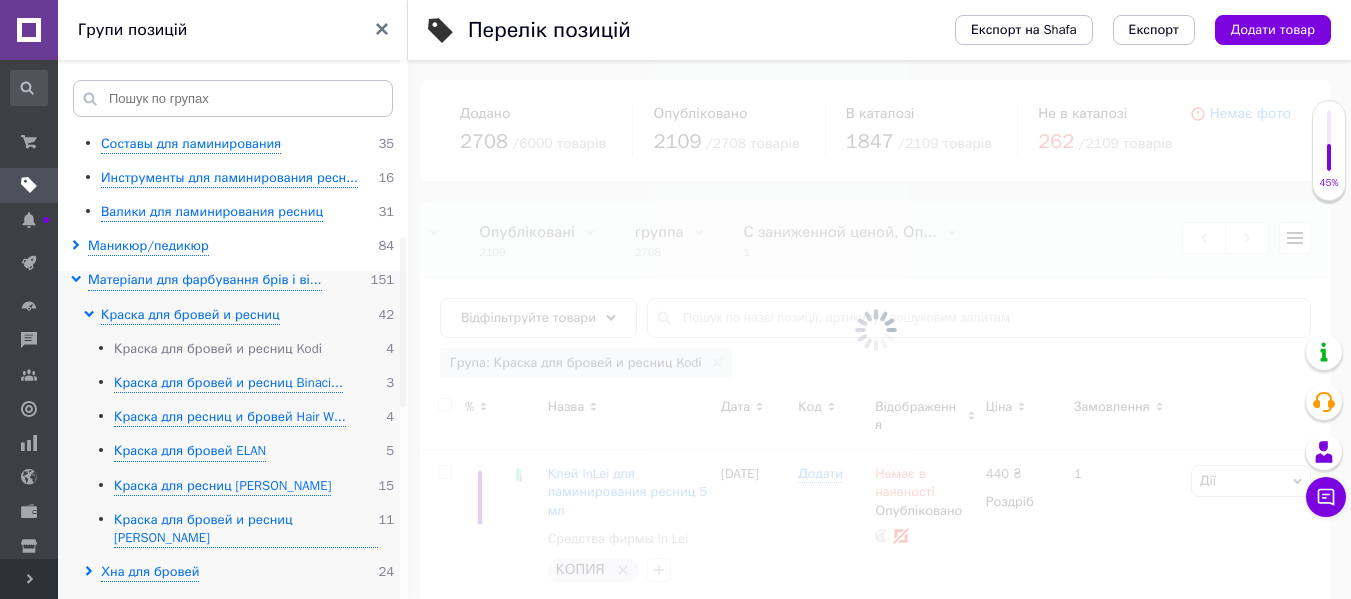 click on "Краска для бровей и ресниц Kodі" at bounding box center (218, 349) 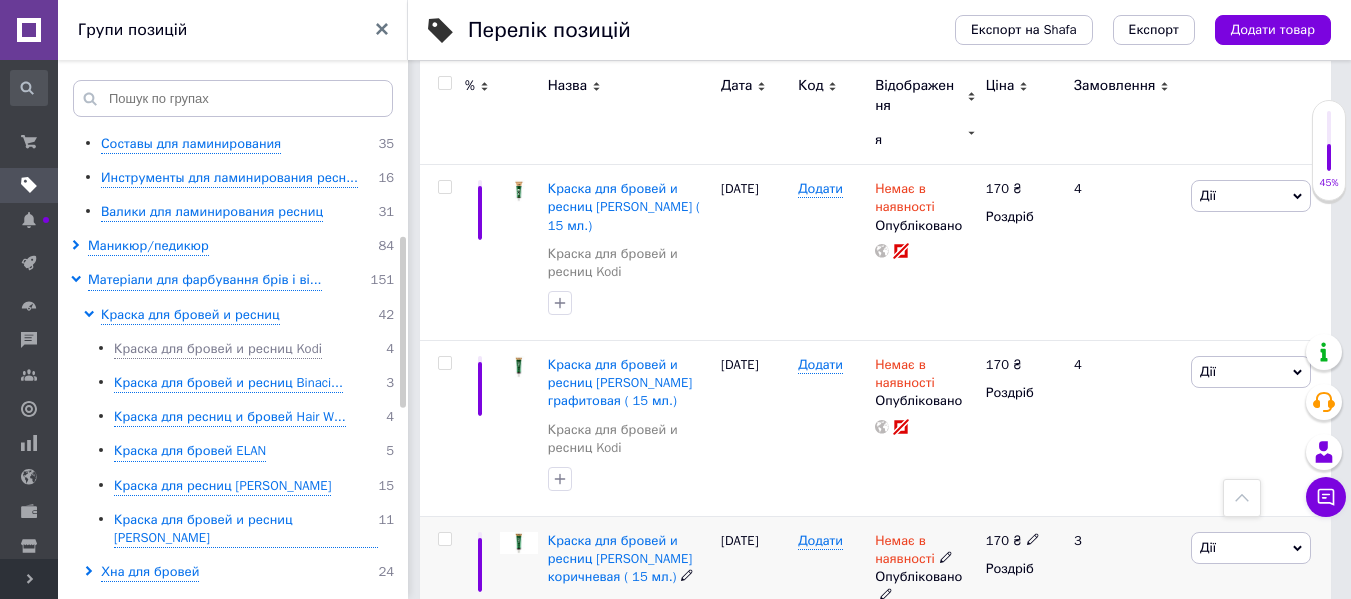 scroll, scrollTop: 274, scrollLeft: 0, axis: vertical 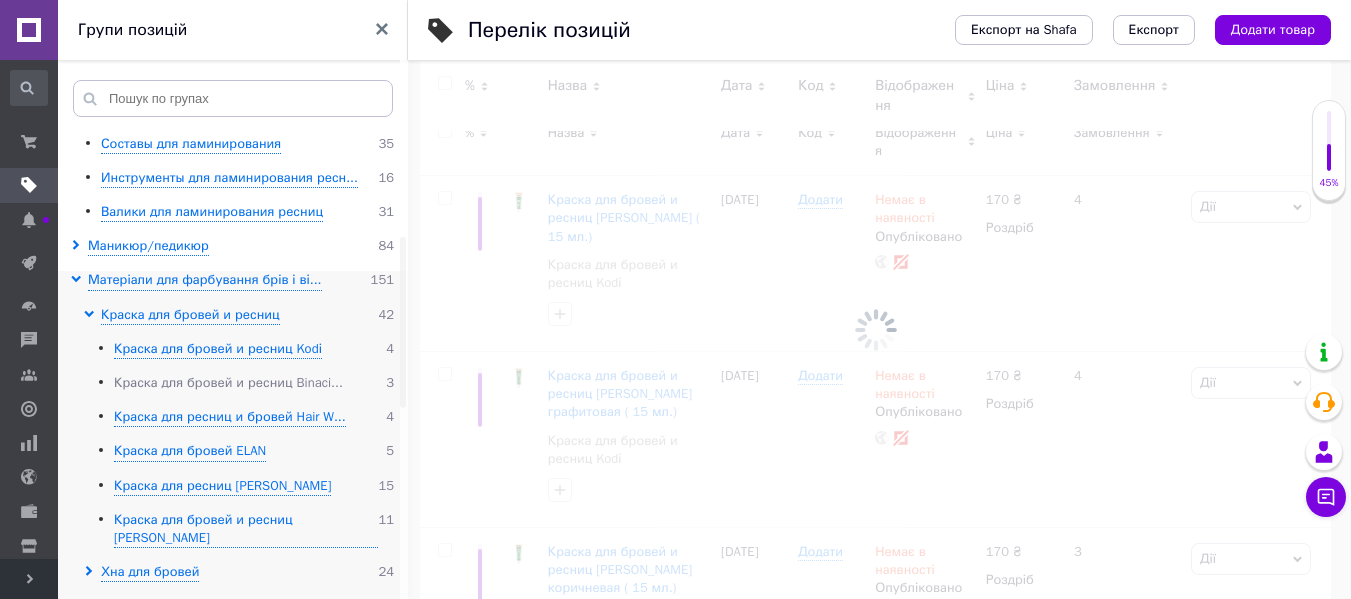 click on "Краска  для бровей и ресниц Binaci..." at bounding box center (228, 383) 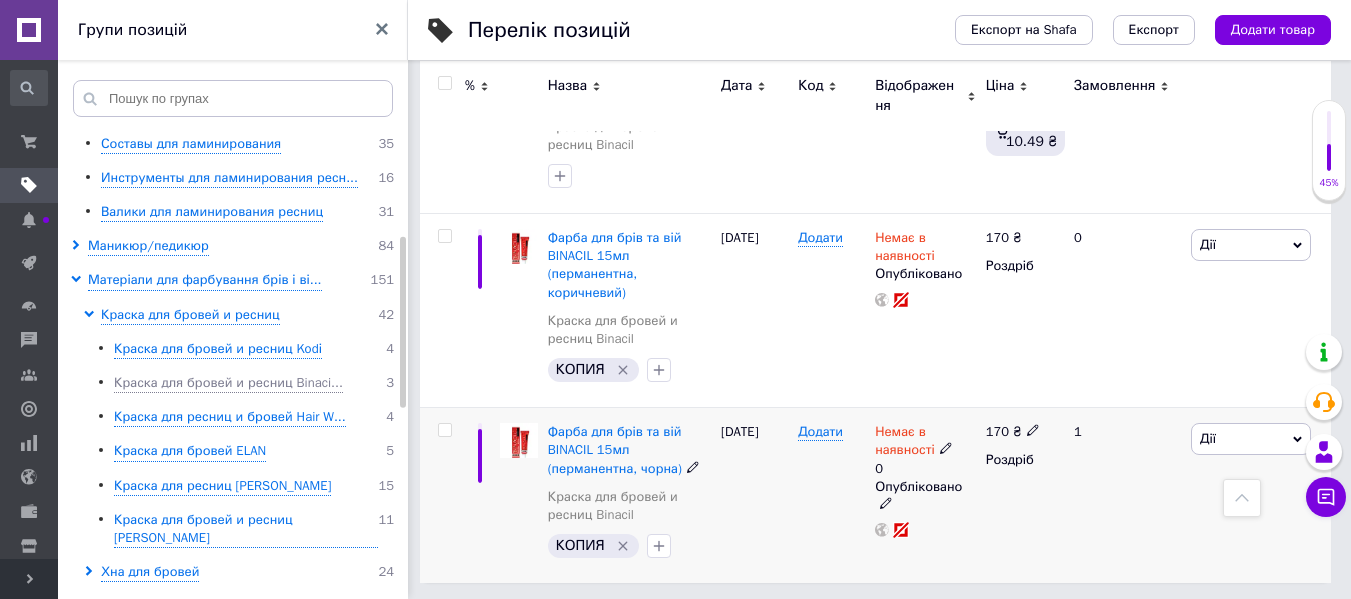 scroll, scrollTop: 416, scrollLeft: 0, axis: vertical 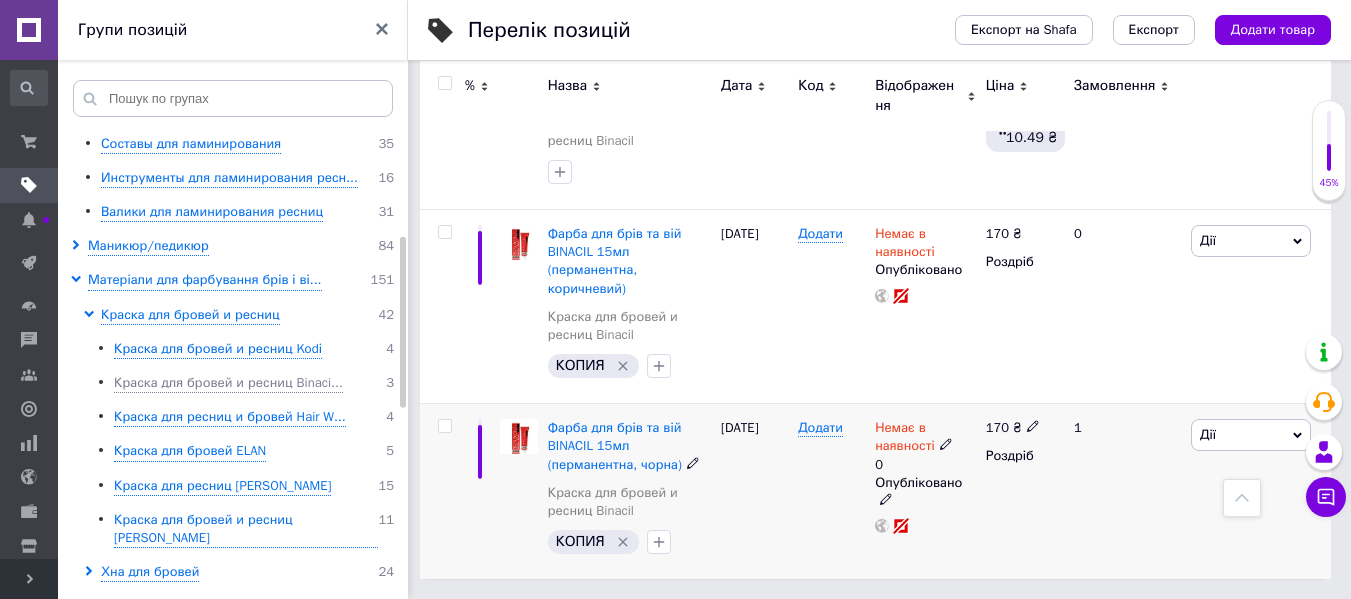 click on "Немає в наявності" at bounding box center [905, 439] 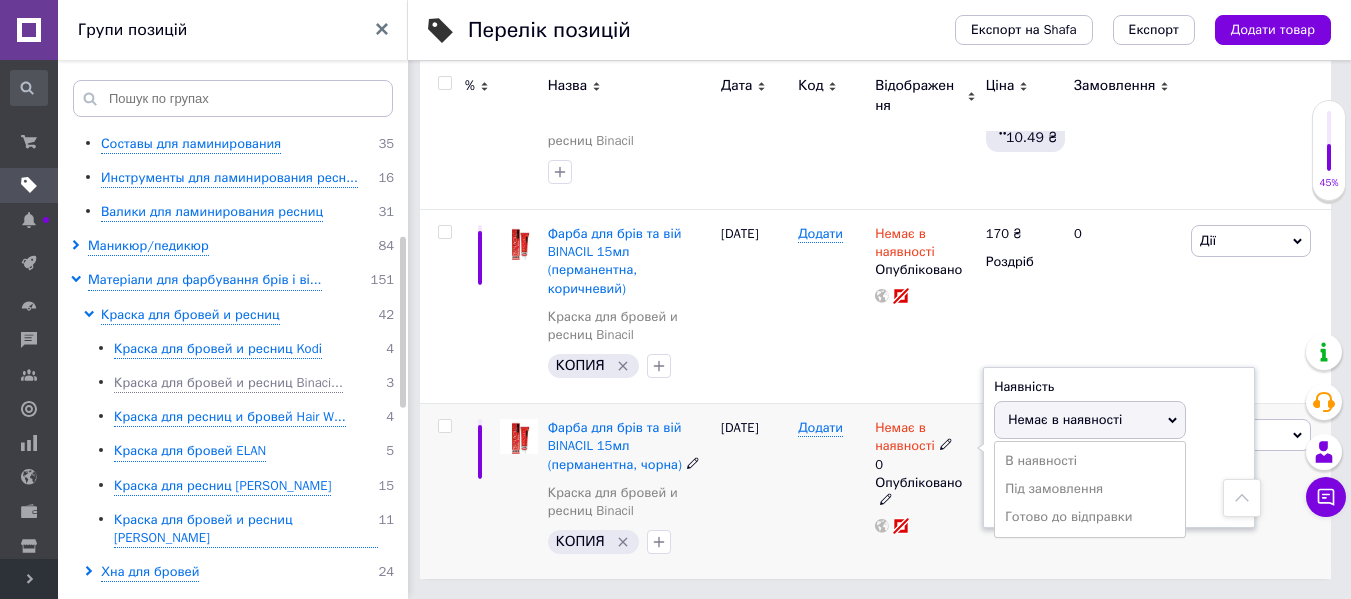 click on "Наявність Немає в наявності В наявності Під замовлення Готово до відправки Залишки 0 шт." at bounding box center (1119, 448) 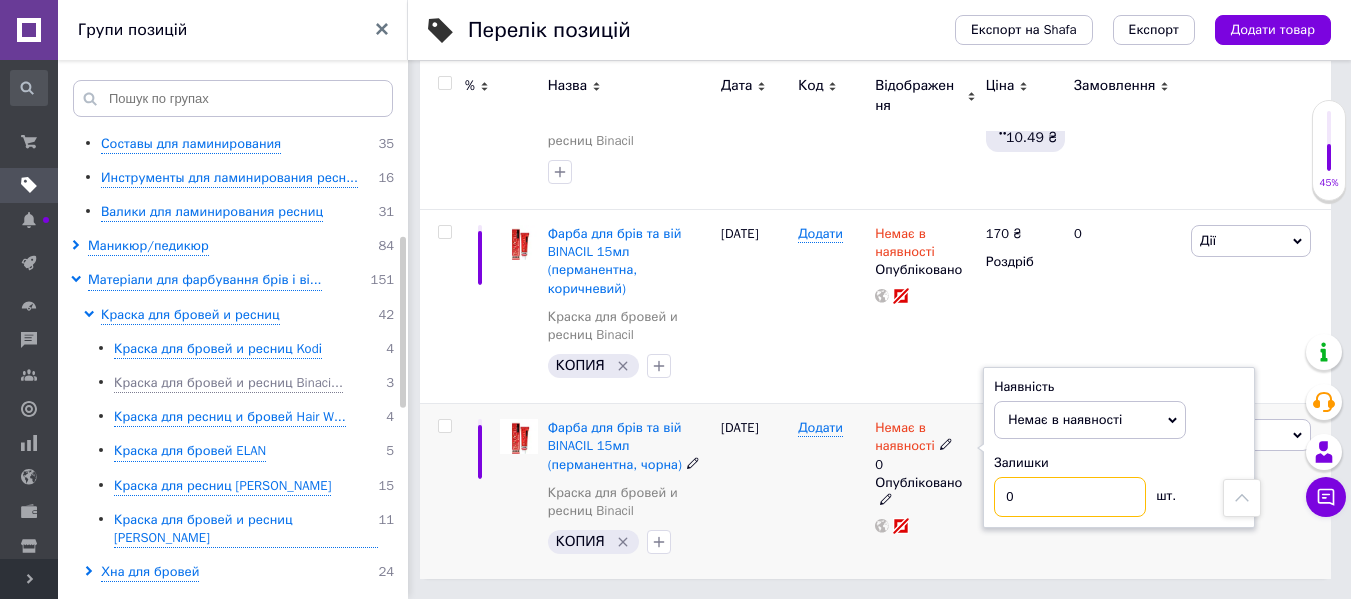 drag, startPoint x: 1050, startPoint y: 499, endPoint x: 880, endPoint y: 535, distance: 173.76996 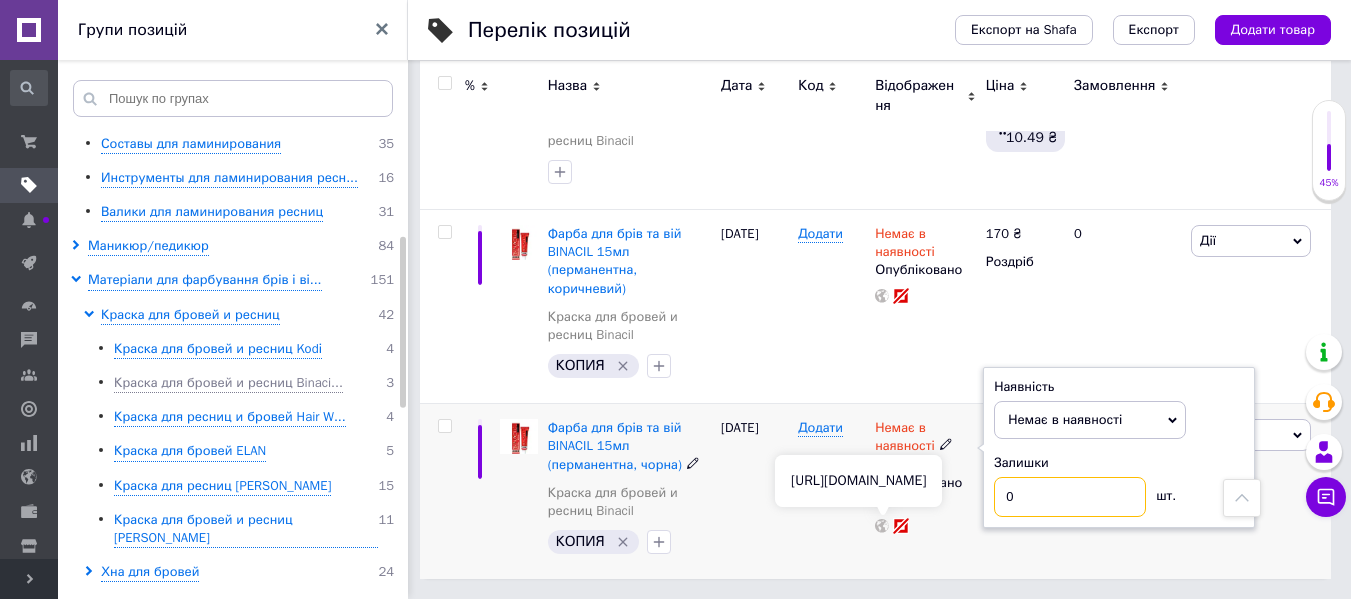 type 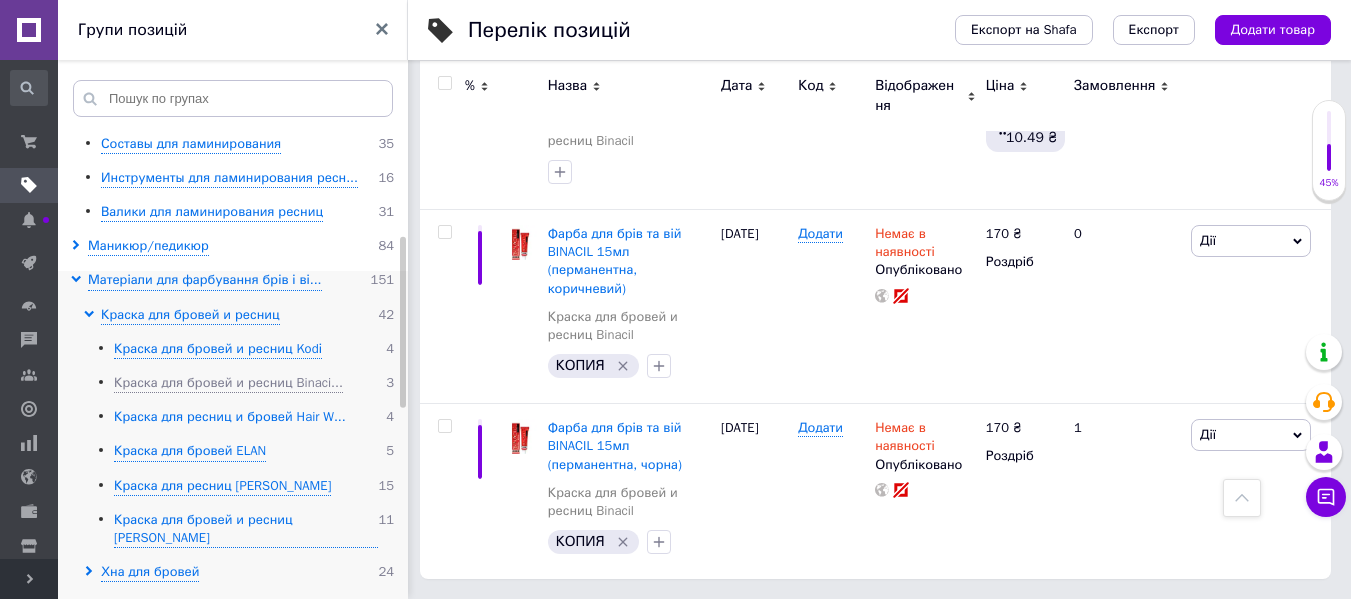 click on "Краска для ресниц и бровей  Hair W..." at bounding box center (230, 417) 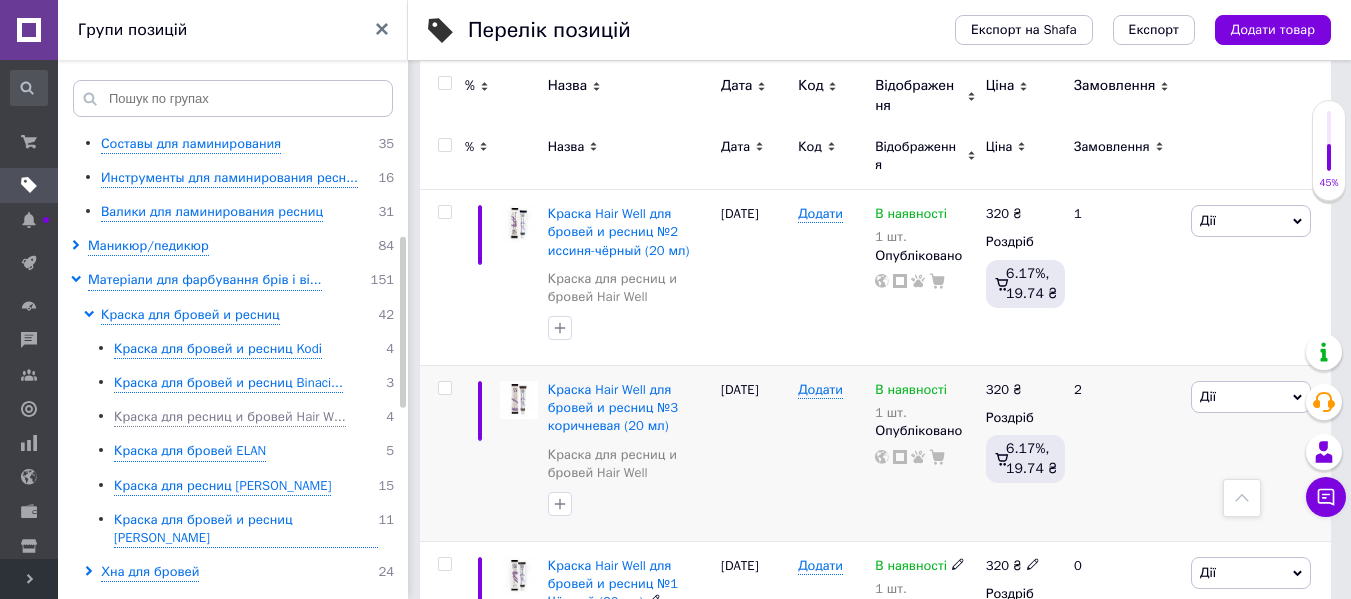 scroll, scrollTop: 174, scrollLeft: 0, axis: vertical 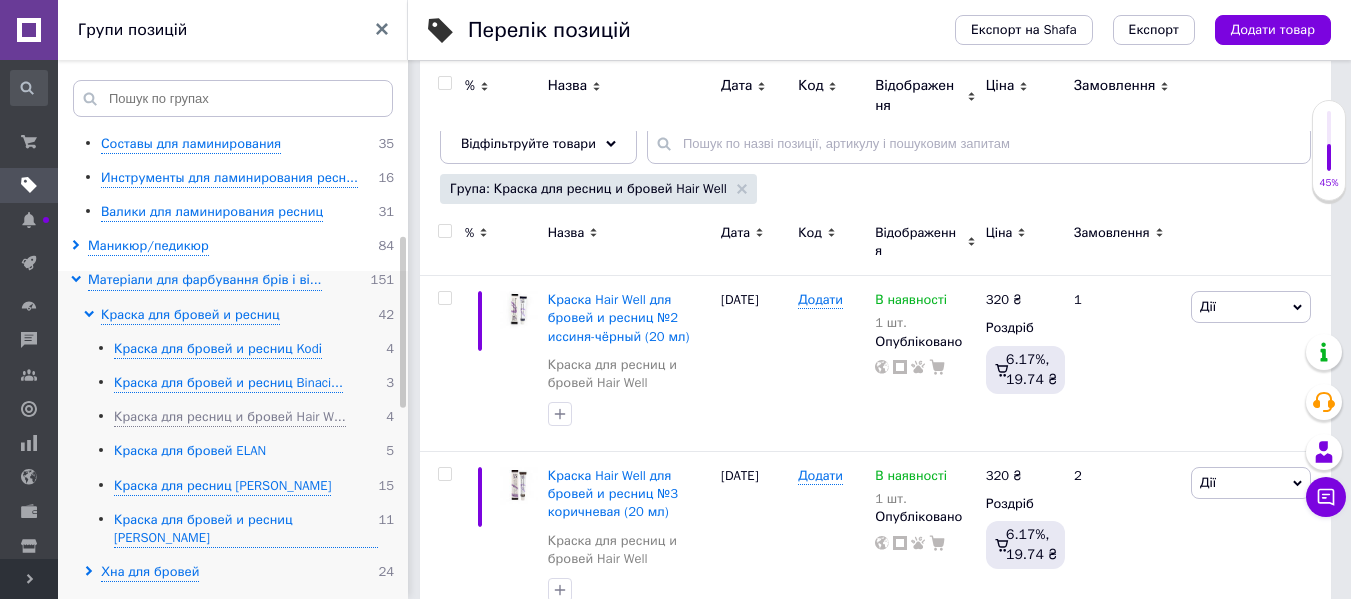 click on "Краска для бровей ELAN" at bounding box center [190, 451] 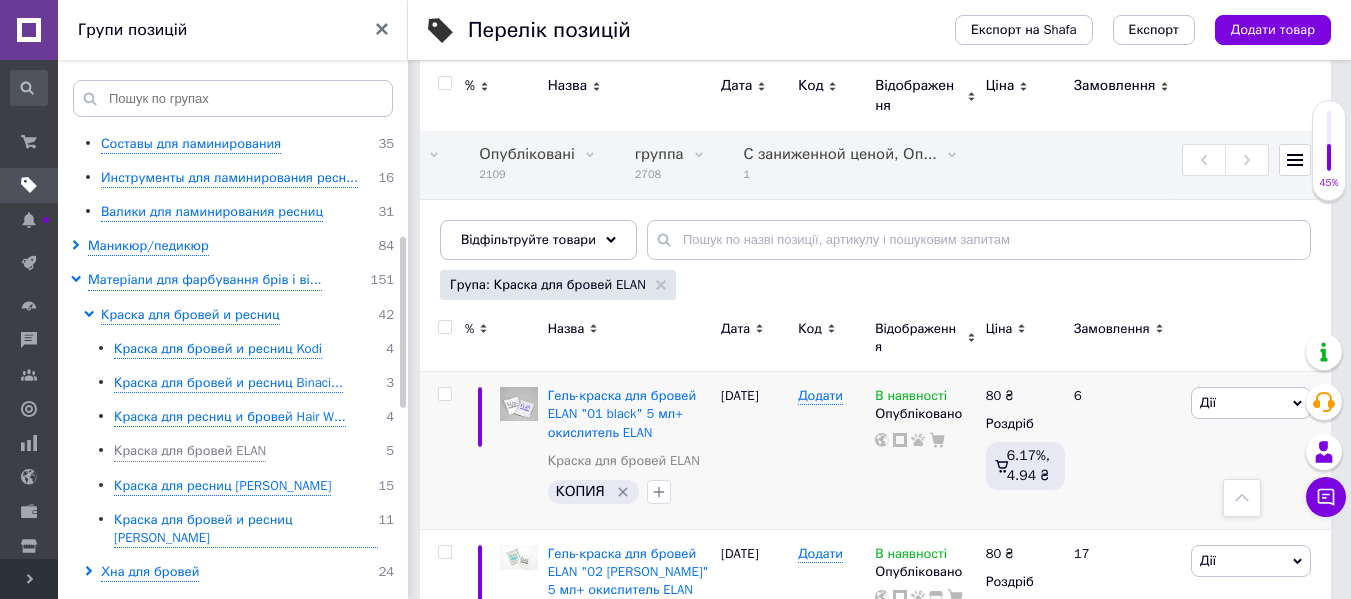 scroll, scrollTop: 77, scrollLeft: 0, axis: vertical 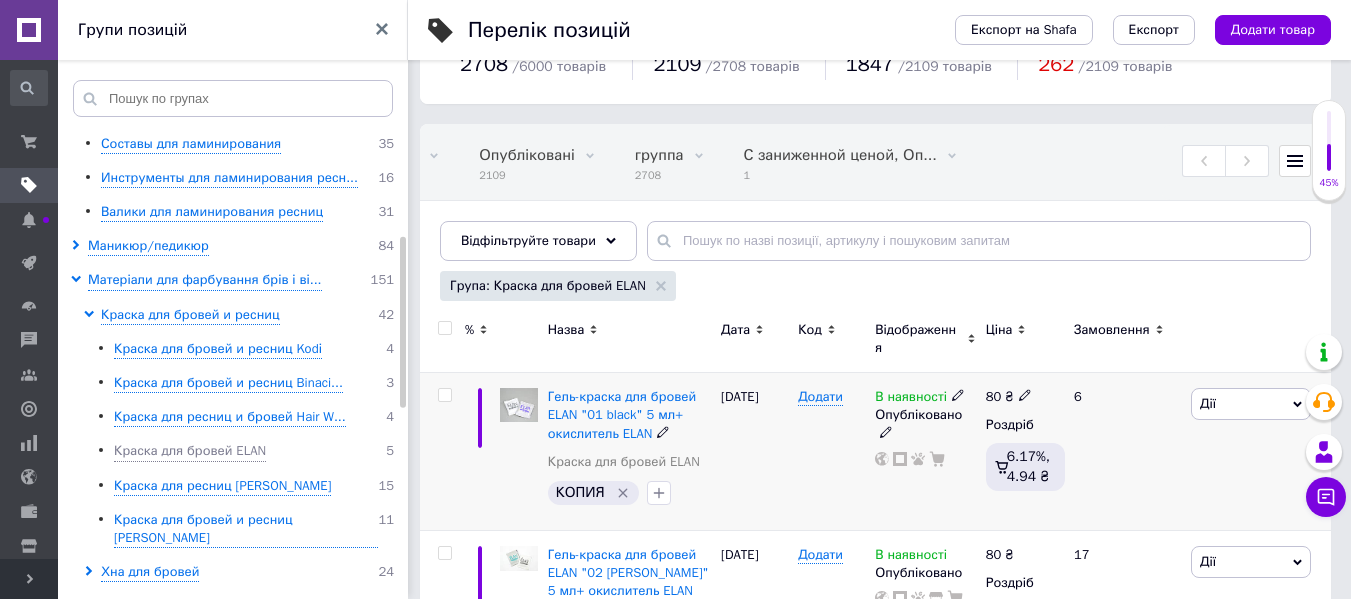 click on "80" at bounding box center [994, 396] 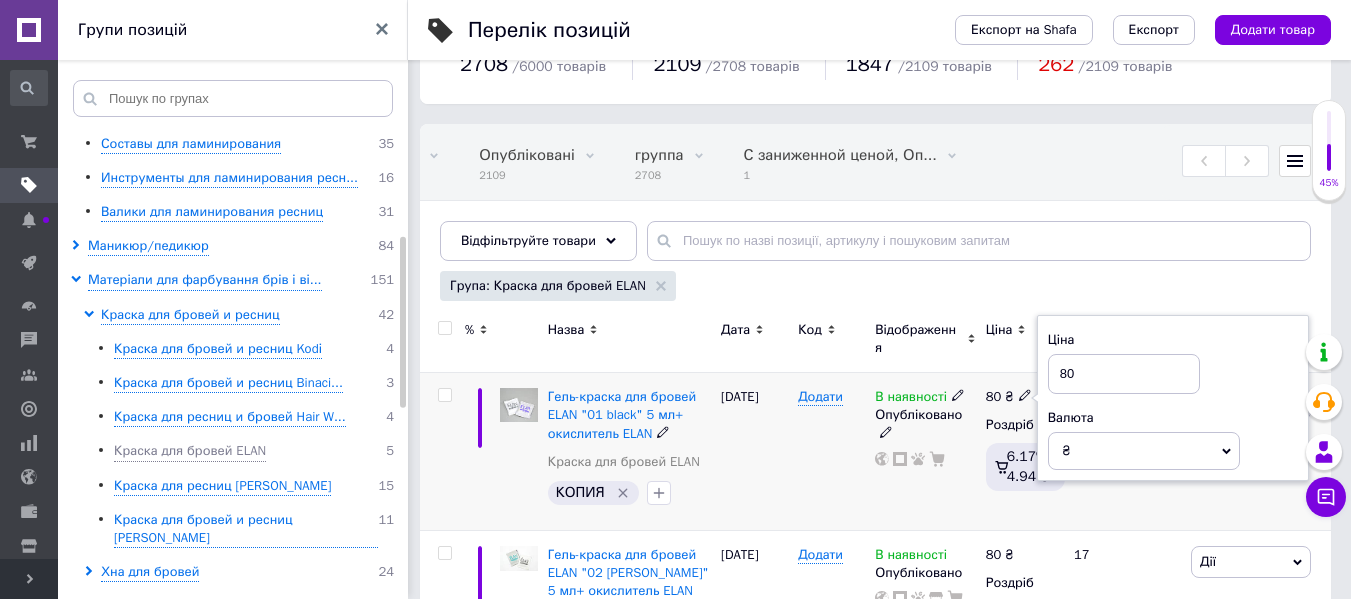 drag, startPoint x: 1095, startPoint y: 381, endPoint x: 979, endPoint y: 404, distance: 118.258194 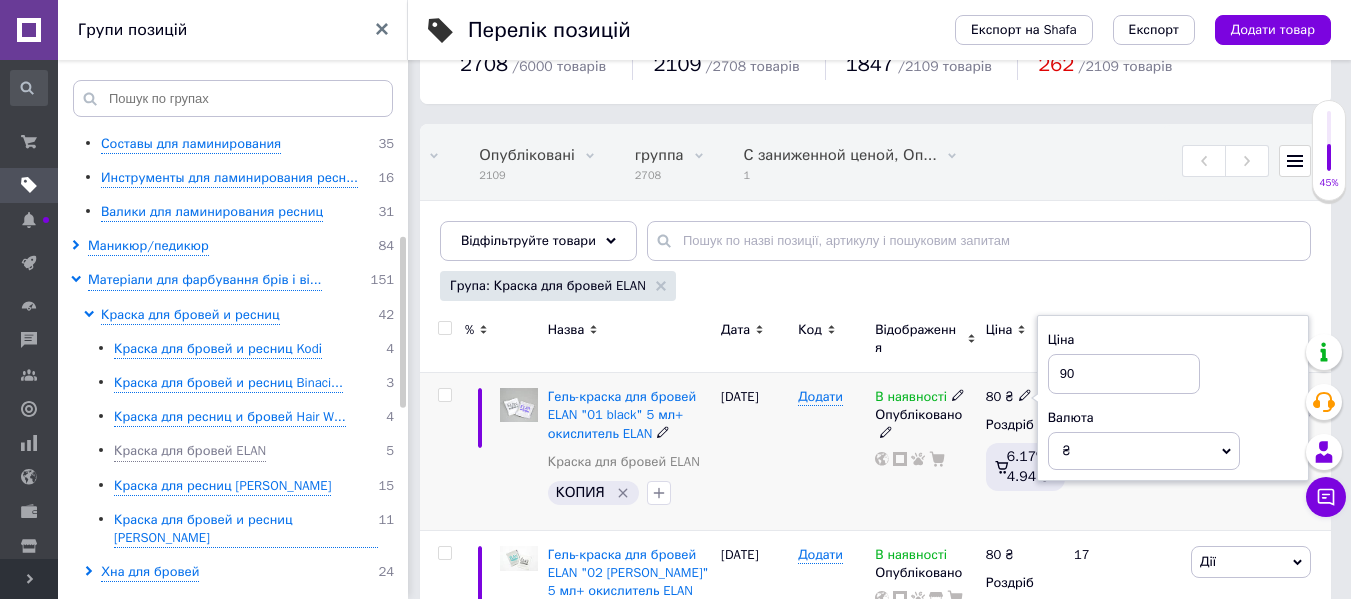 type on "90" 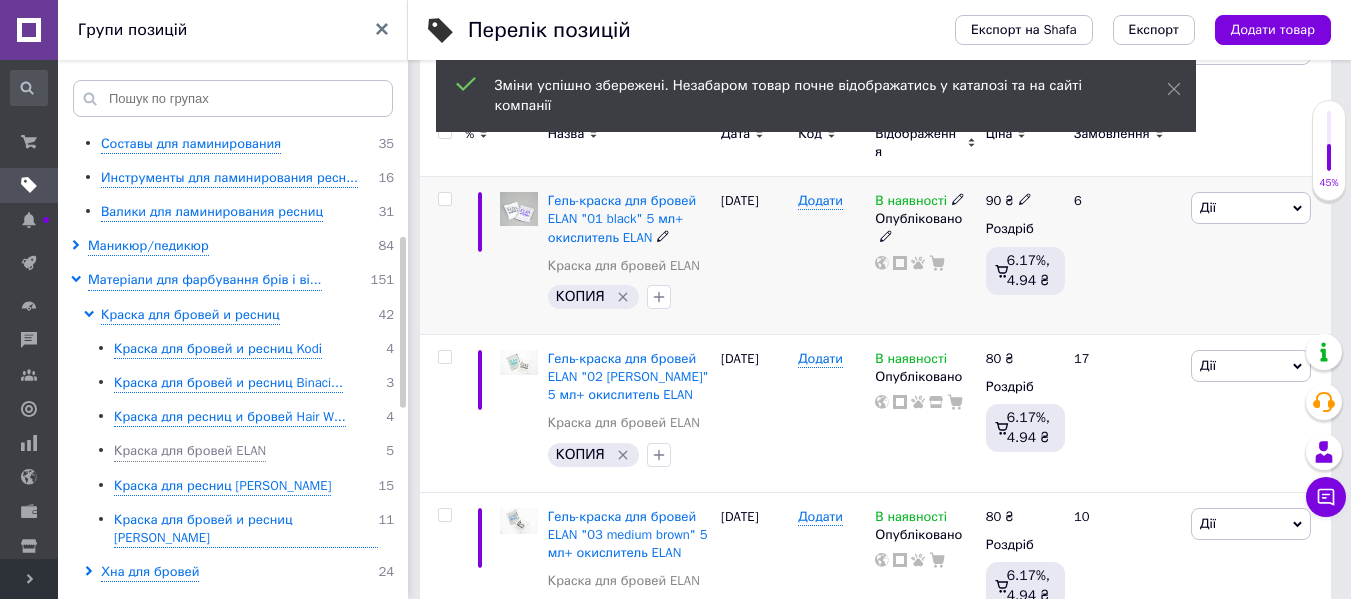 scroll, scrollTop: 277, scrollLeft: 0, axis: vertical 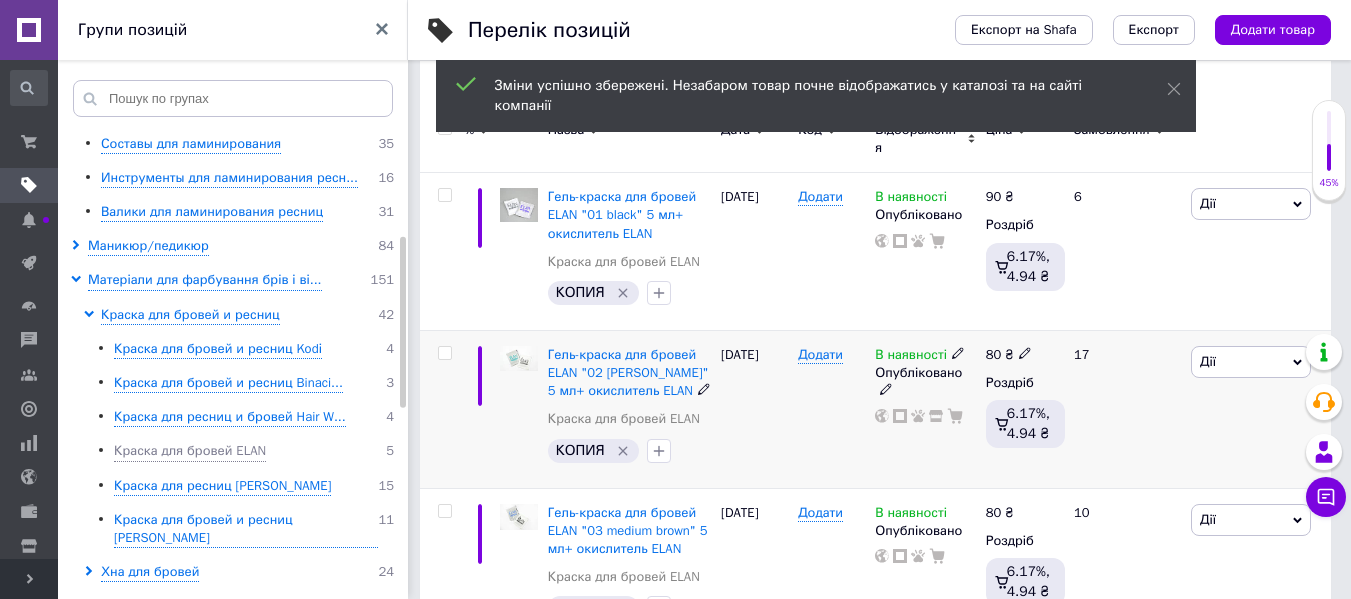 click on "80" at bounding box center (994, 354) 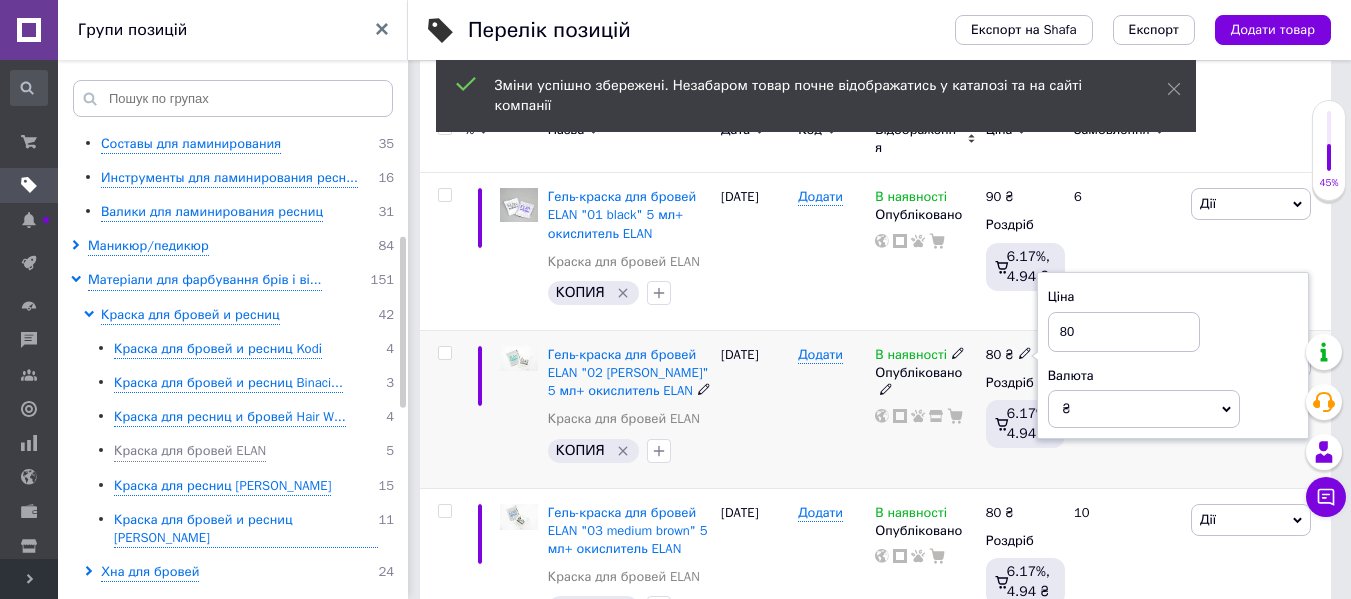 drag, startPoint x: 1078, startPoint y: 336, endPoint x: 1023, endPoint y: 353, distance: 57.567352 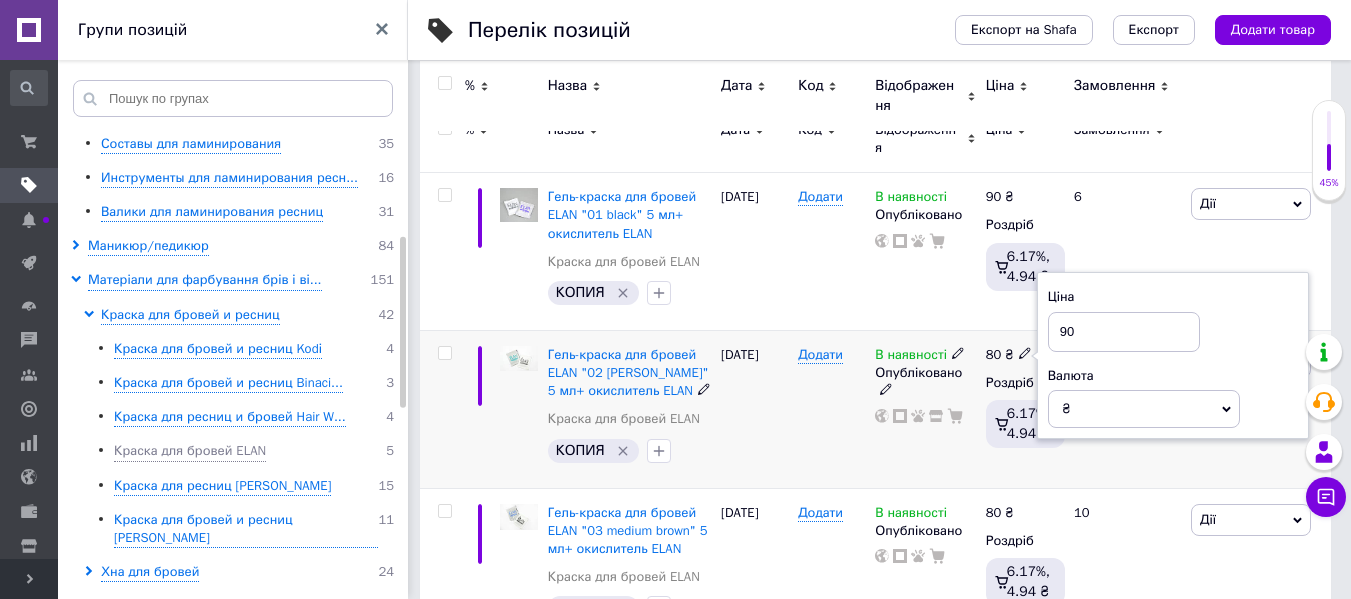 type on "90" 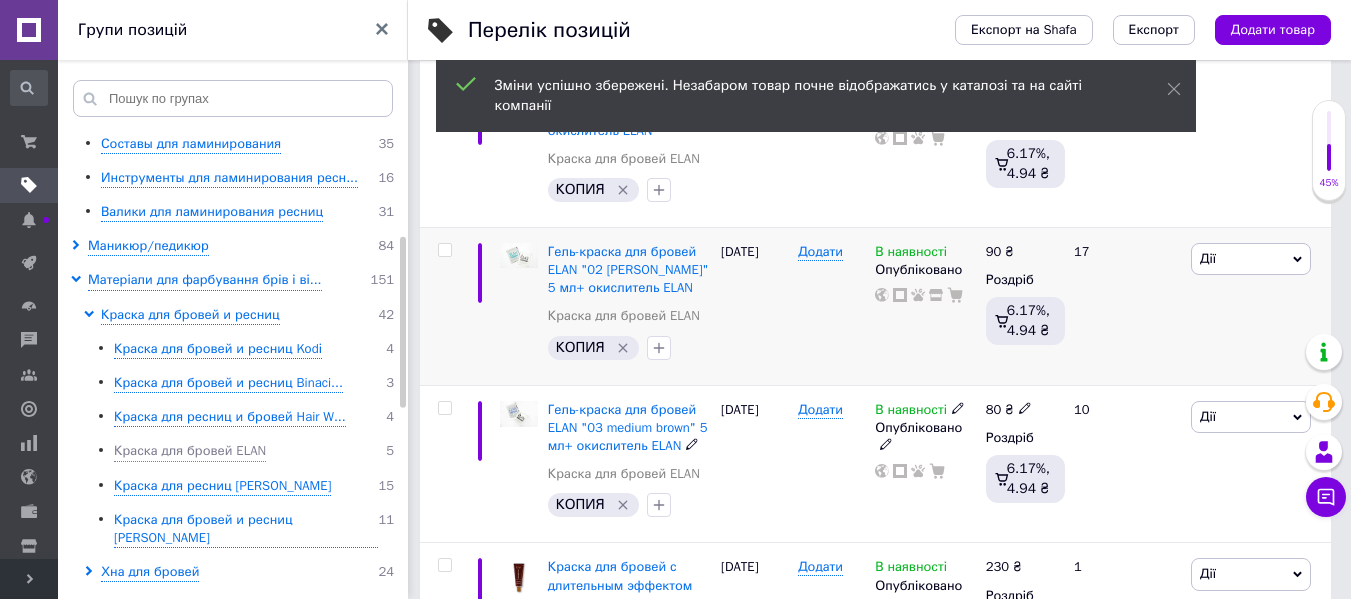 scroll, scrollTop: 477, scrollLeft: 0, axis: vertical 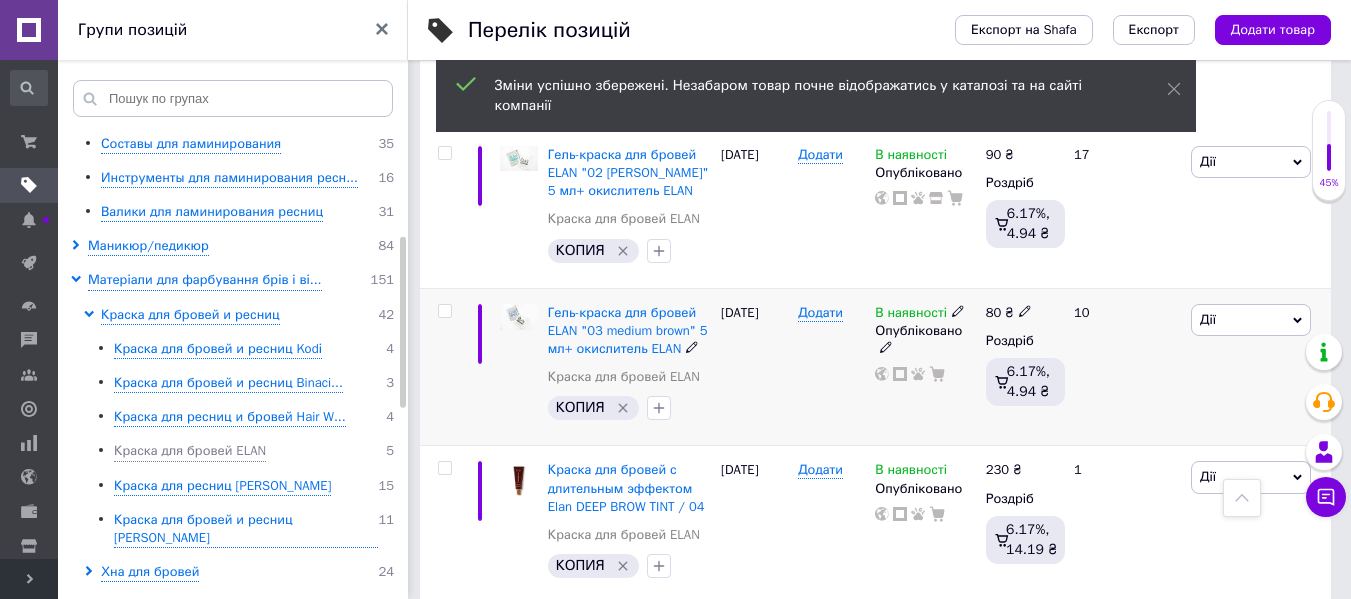 click on "80" at bounding box center [994, 312] 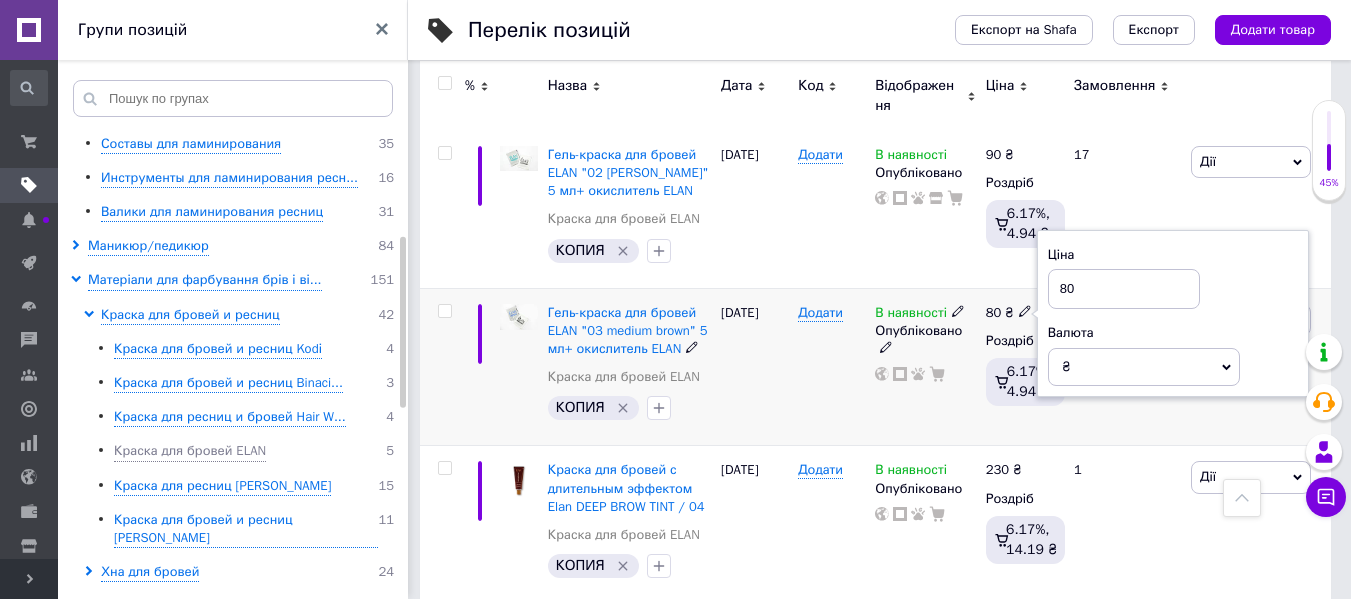 drag, startPoint x: 1078, startPoint y: 282, endPoint x: 1033, endPoint y: 293, distance: 46.32494 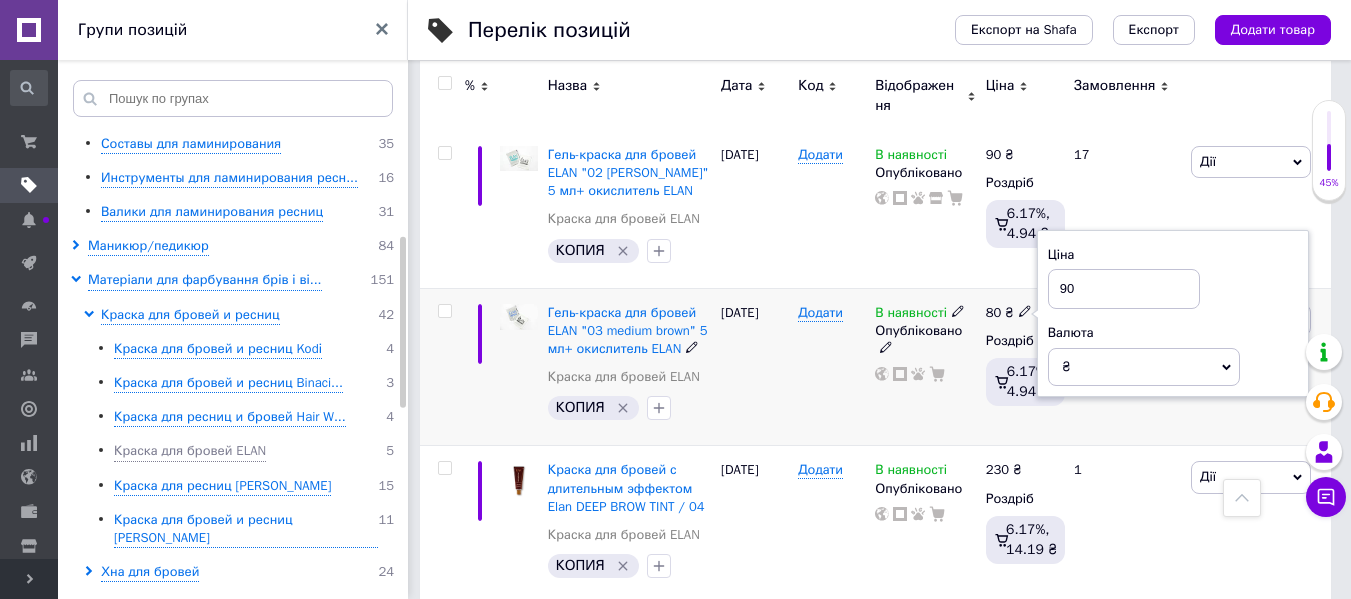 type on "90" 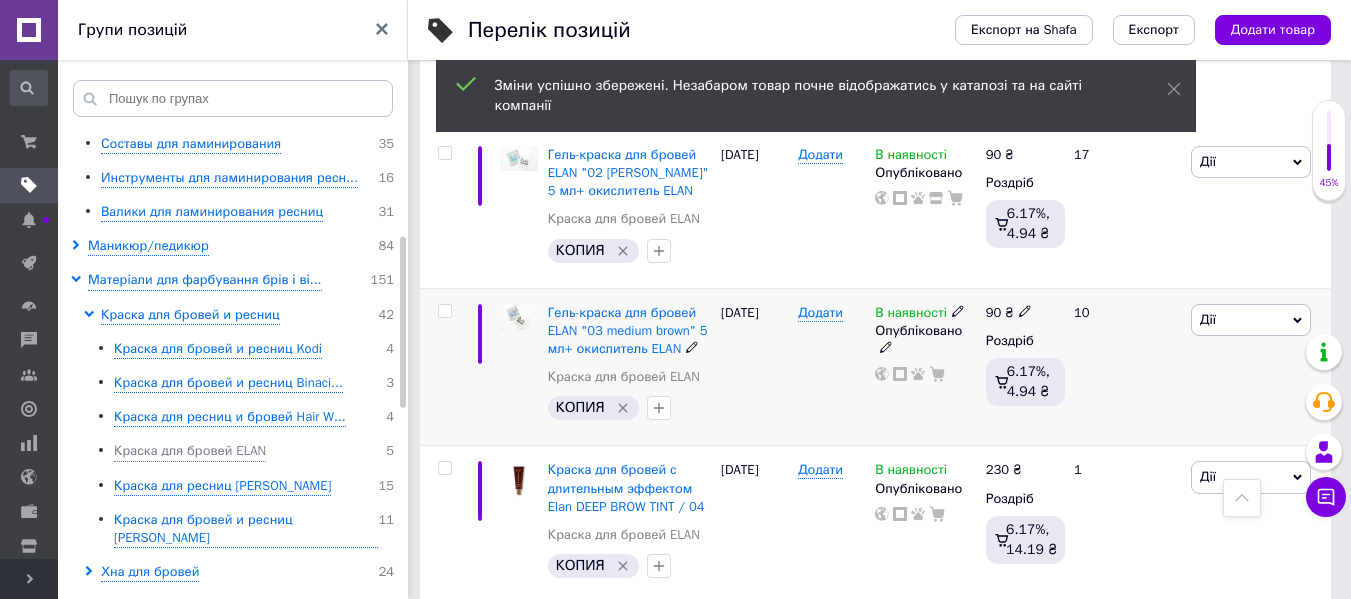 scroll, scrollTop: 677, scrollLeft: 0, axis: vertical 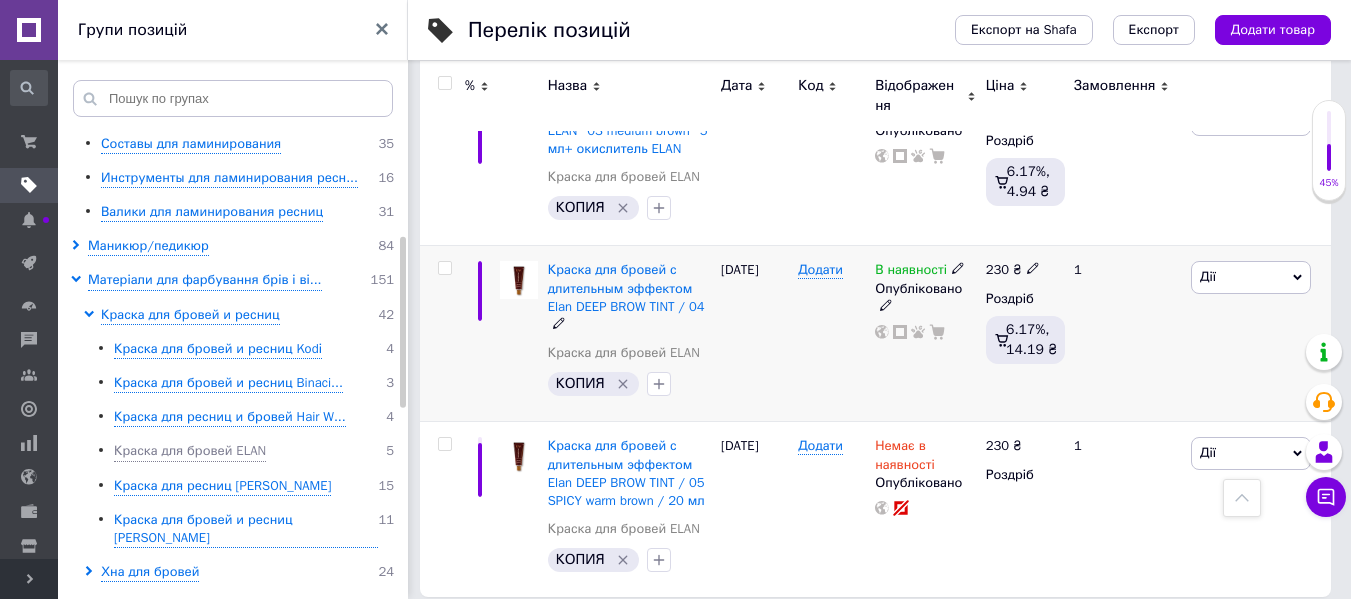 click on "В наявності" at bounding box center [911, 272] 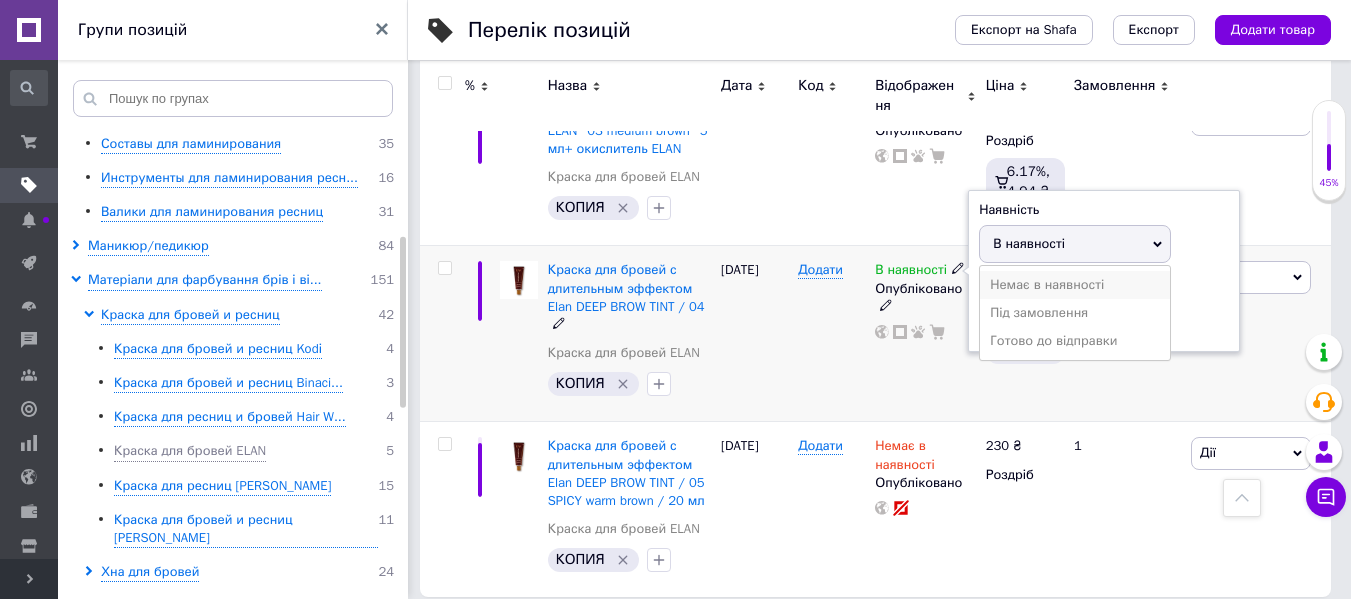 click on "Немає в наявності" at bounding box center (1075, 285) 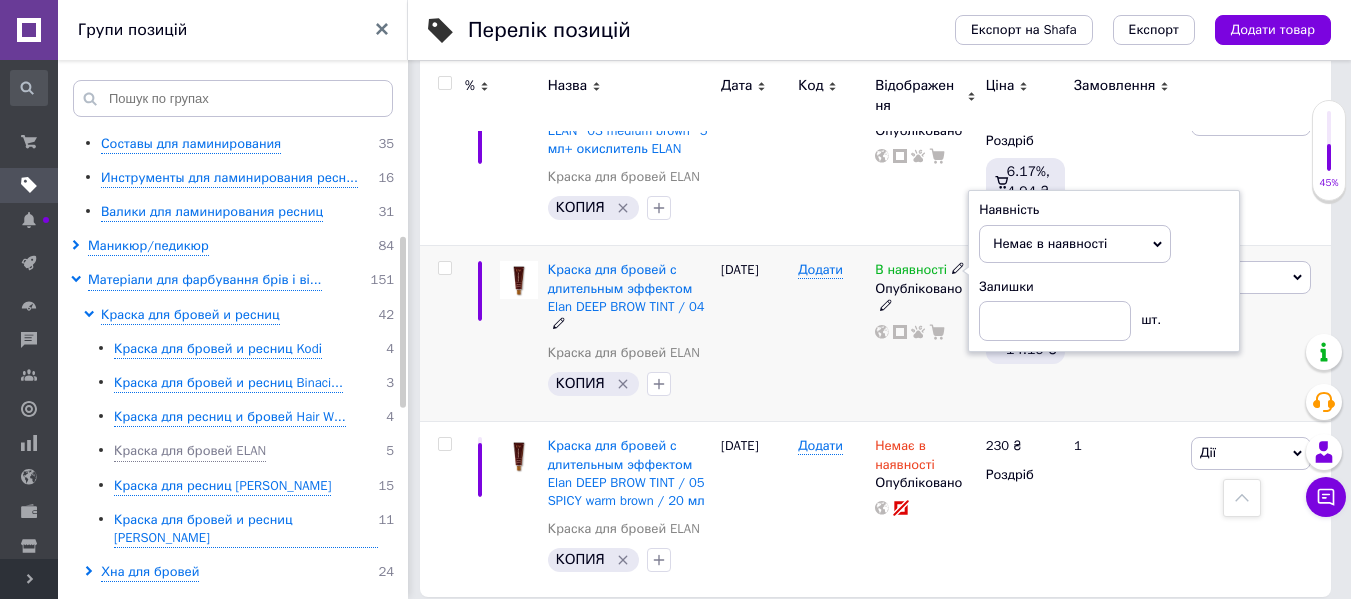 click on "Додати" at bounding box center [831, 334] 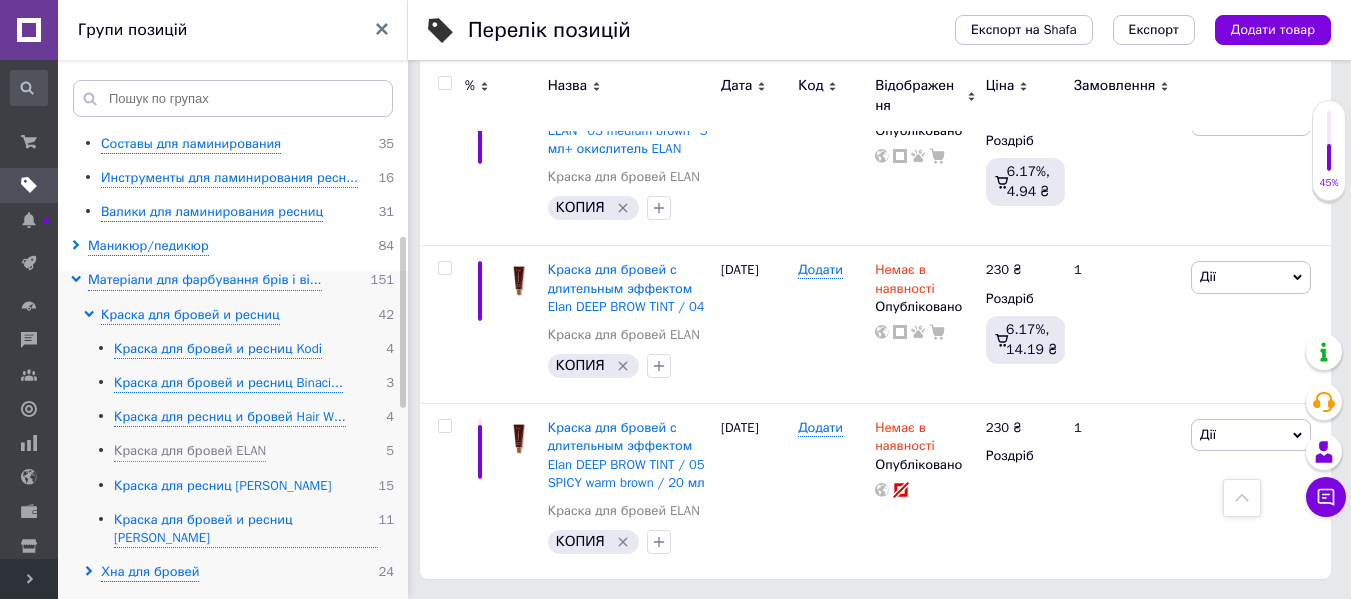 click on "Краска для ресниц  [PERSON_NAME]" at bounding box center (222, 486) 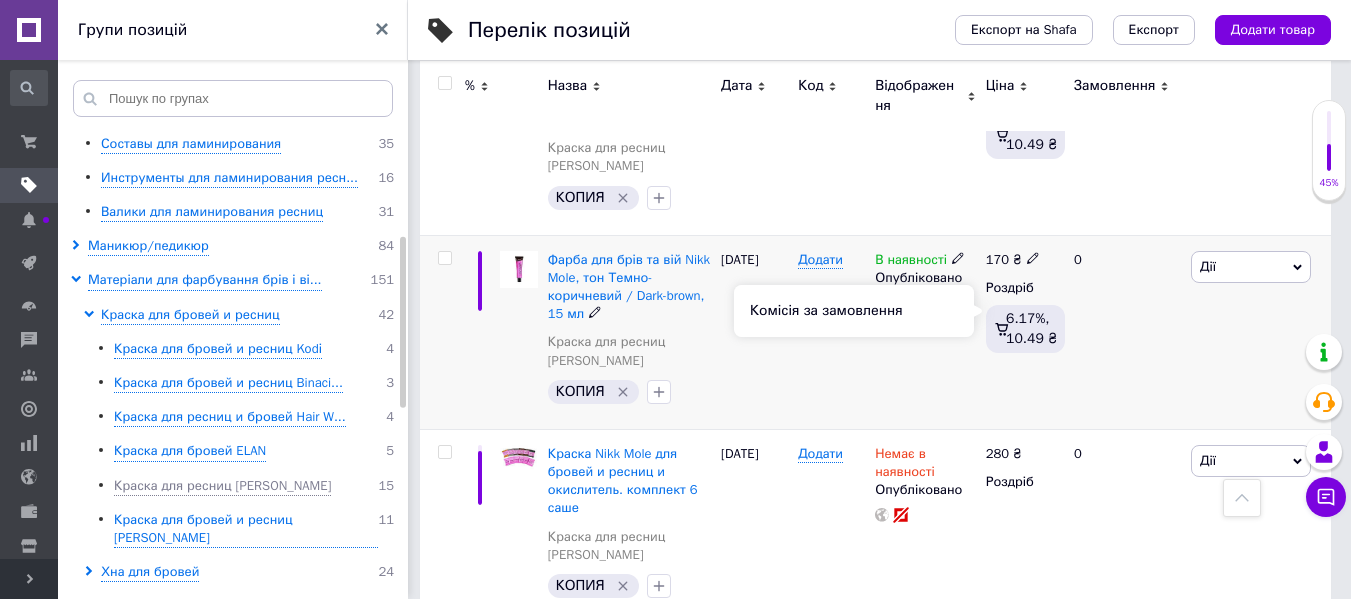 scroll, scrollTop: 2655, scrollLeft: 0, axis: vertical 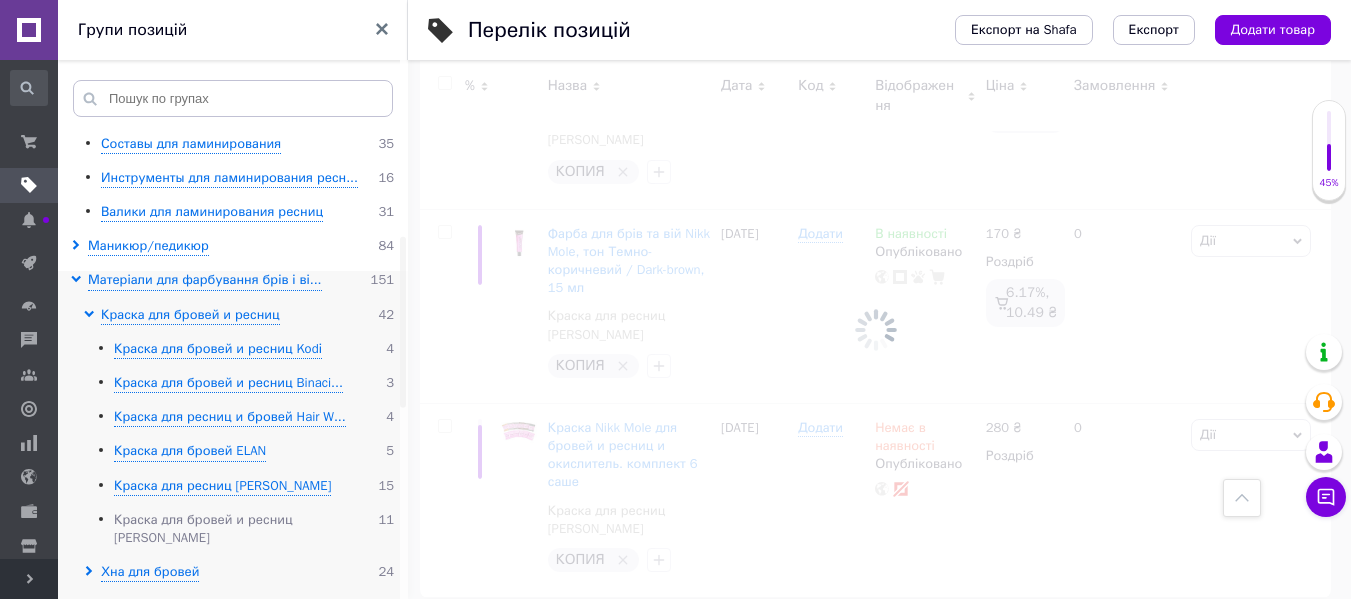 click on "Краска  для бровей и ресниц [PERSON_NAME]" at bounding box center [246, 529] 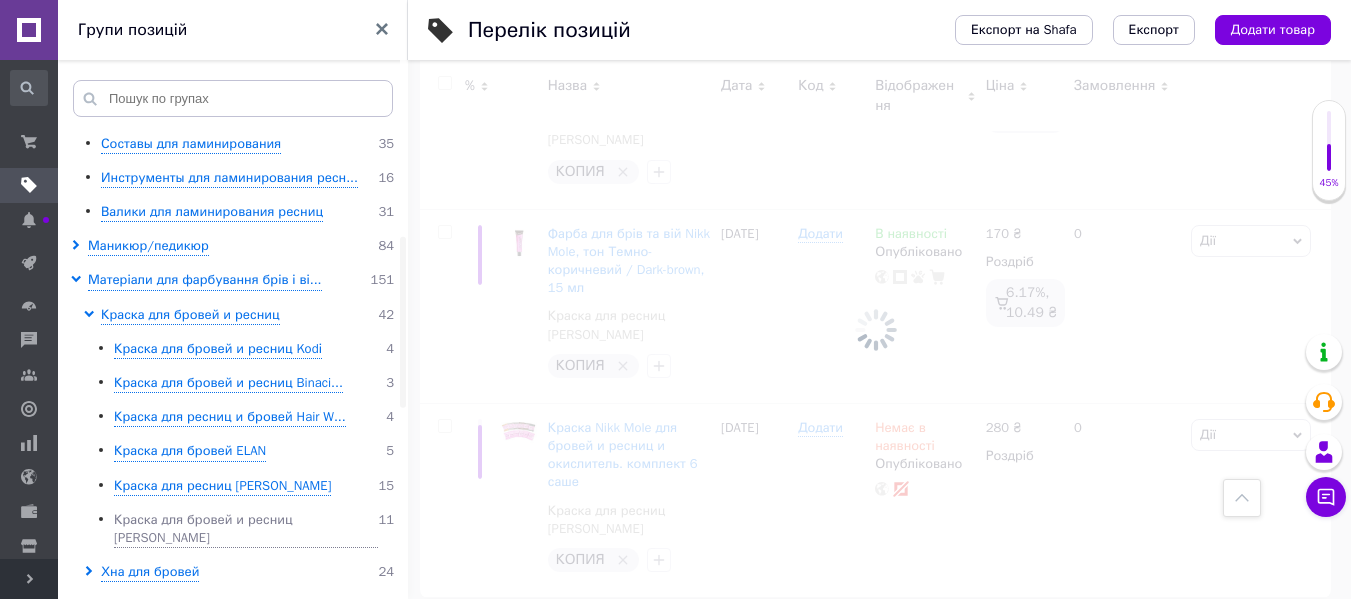 scroll, scrollTop: 1951, scrollLeft: 0, axis: vertical 